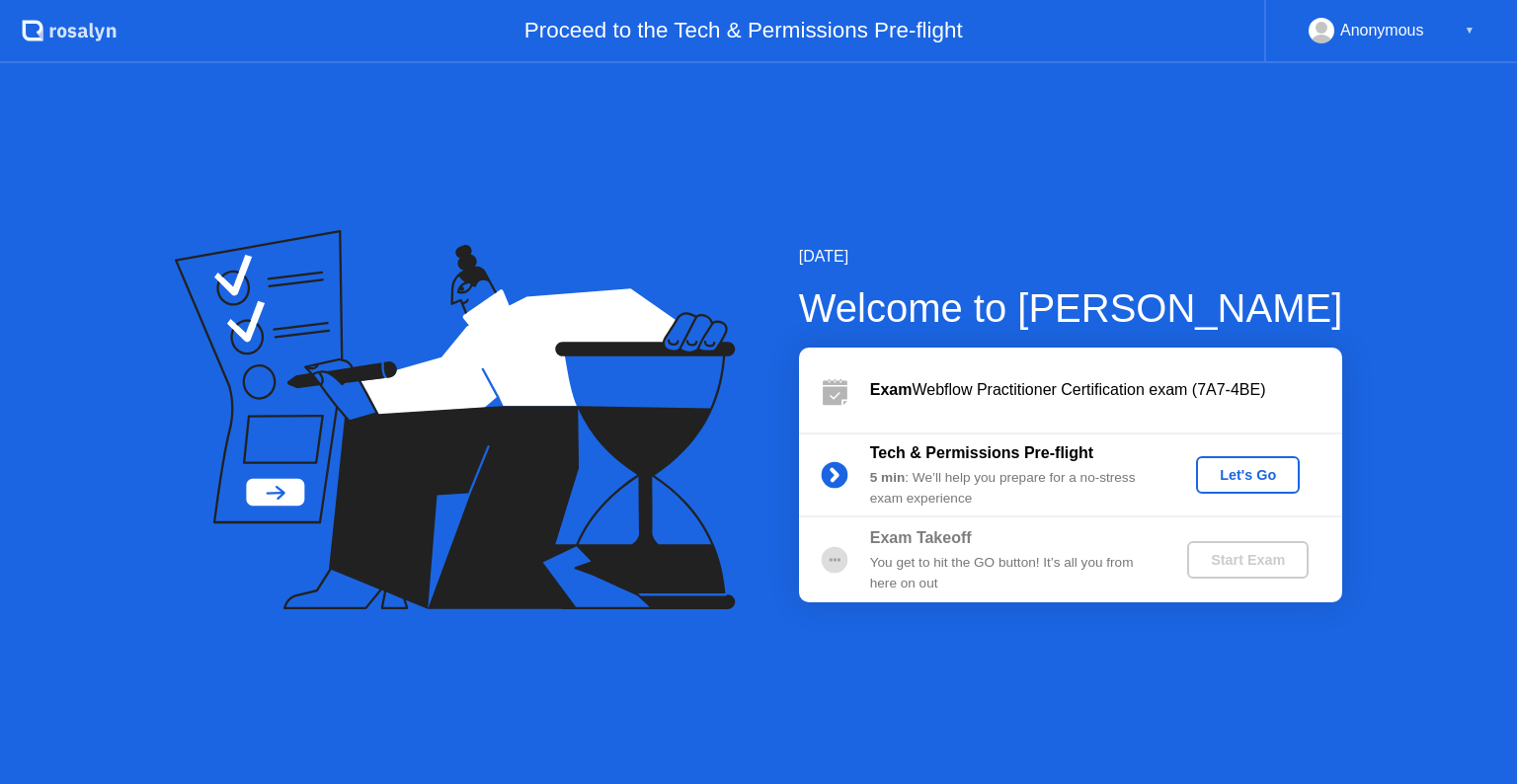 scroll, scrollTop: 0, scrollLeft: 0, axis: both 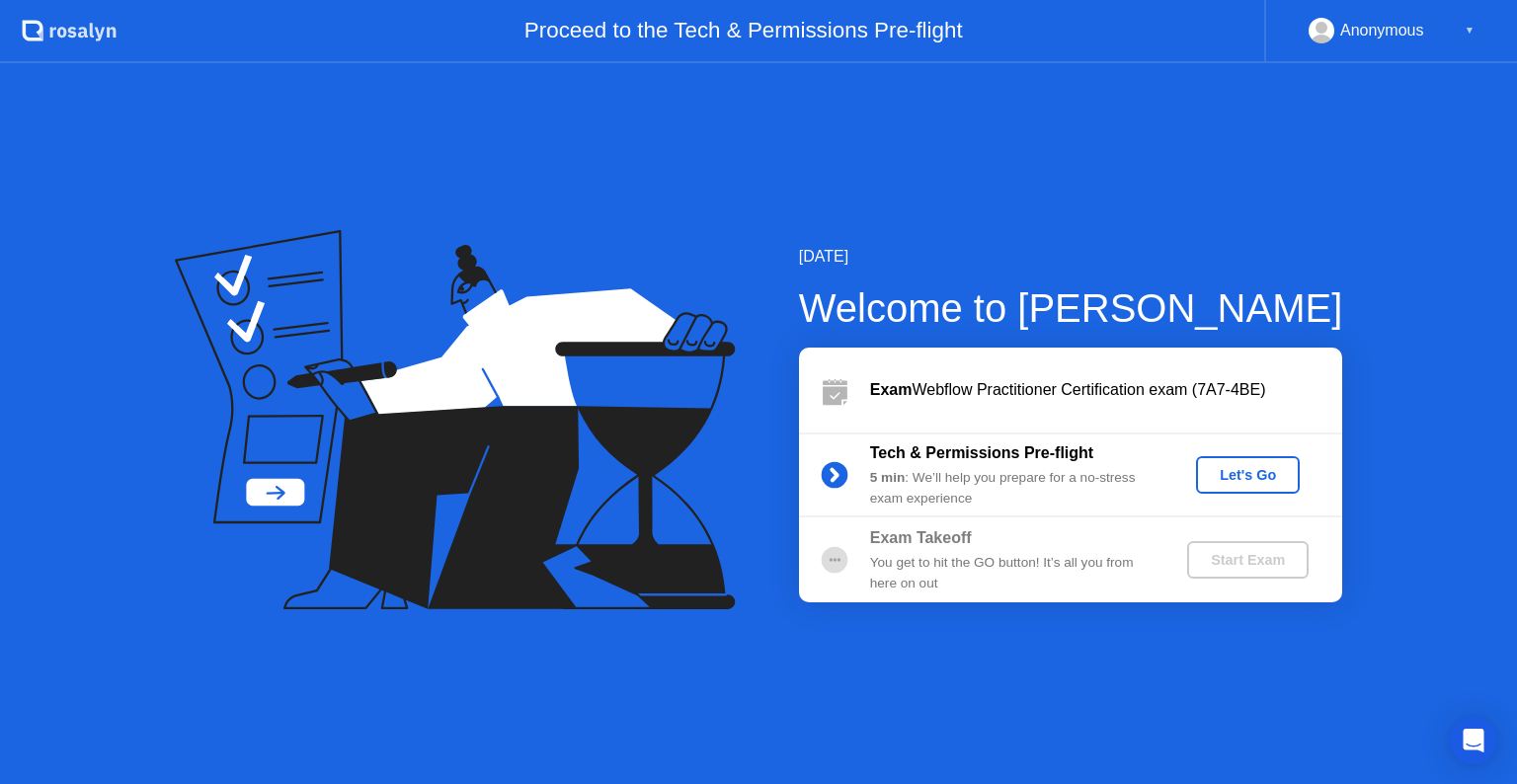 click on "Let's Go" 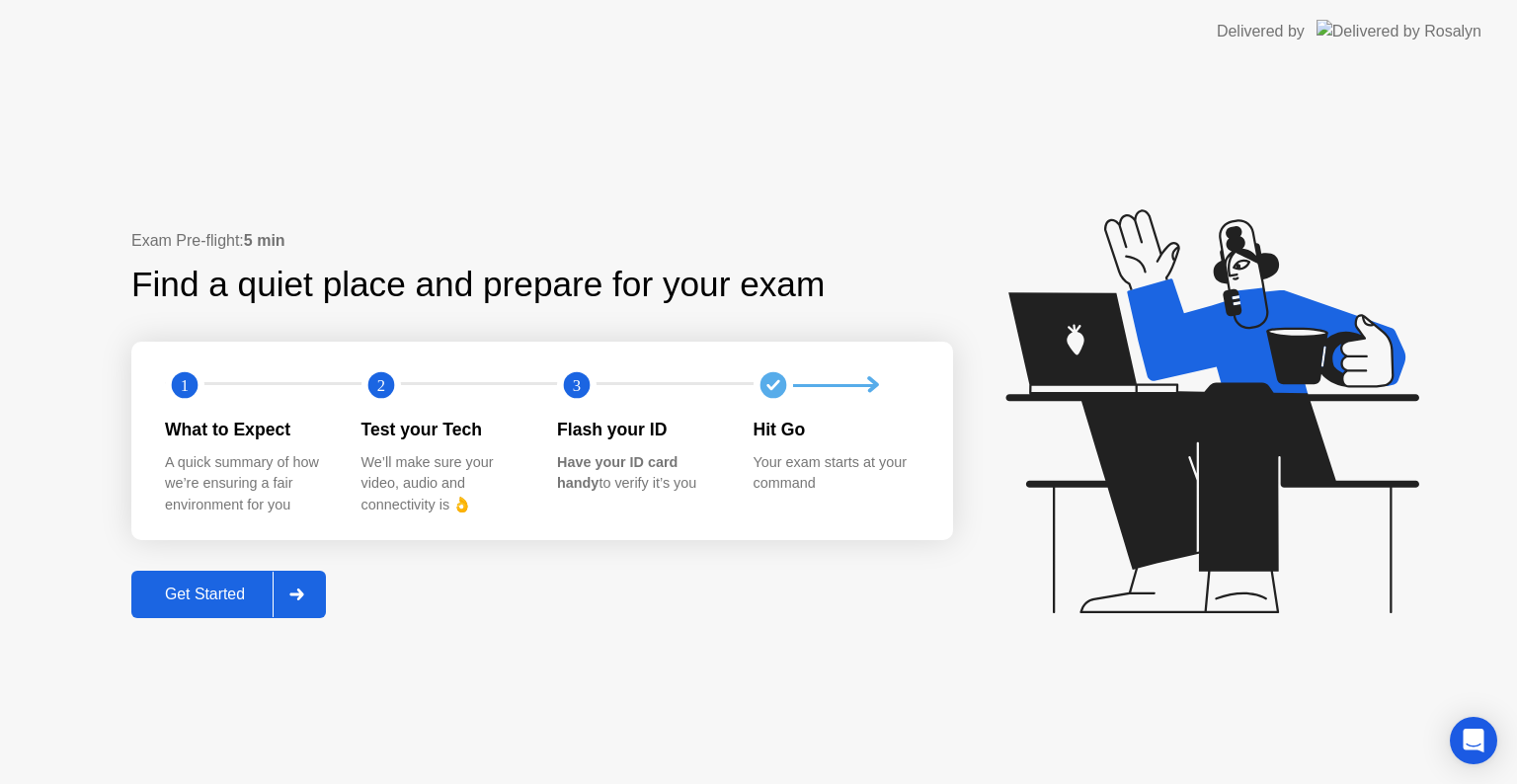 click on "Get Started" 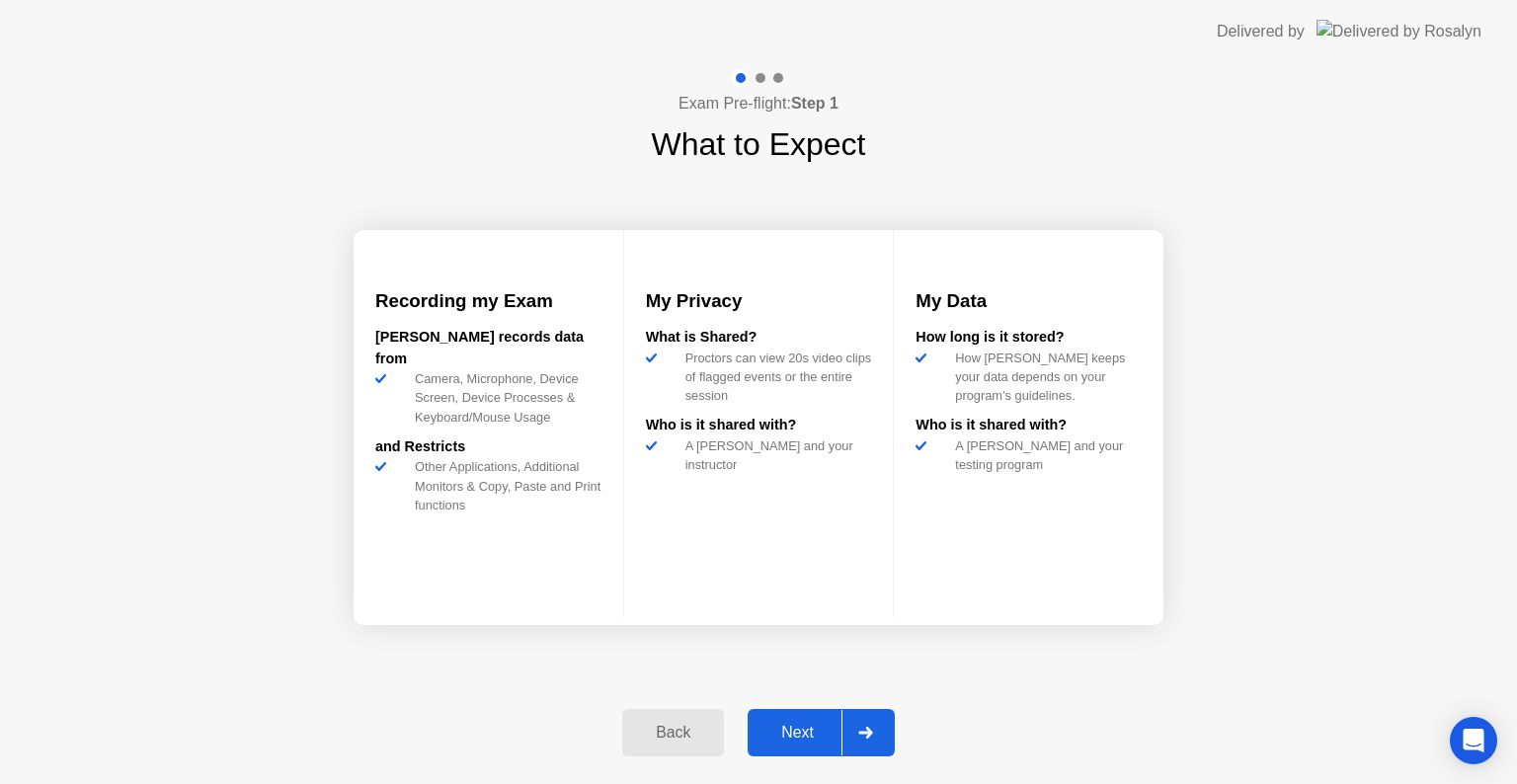click on "Next" 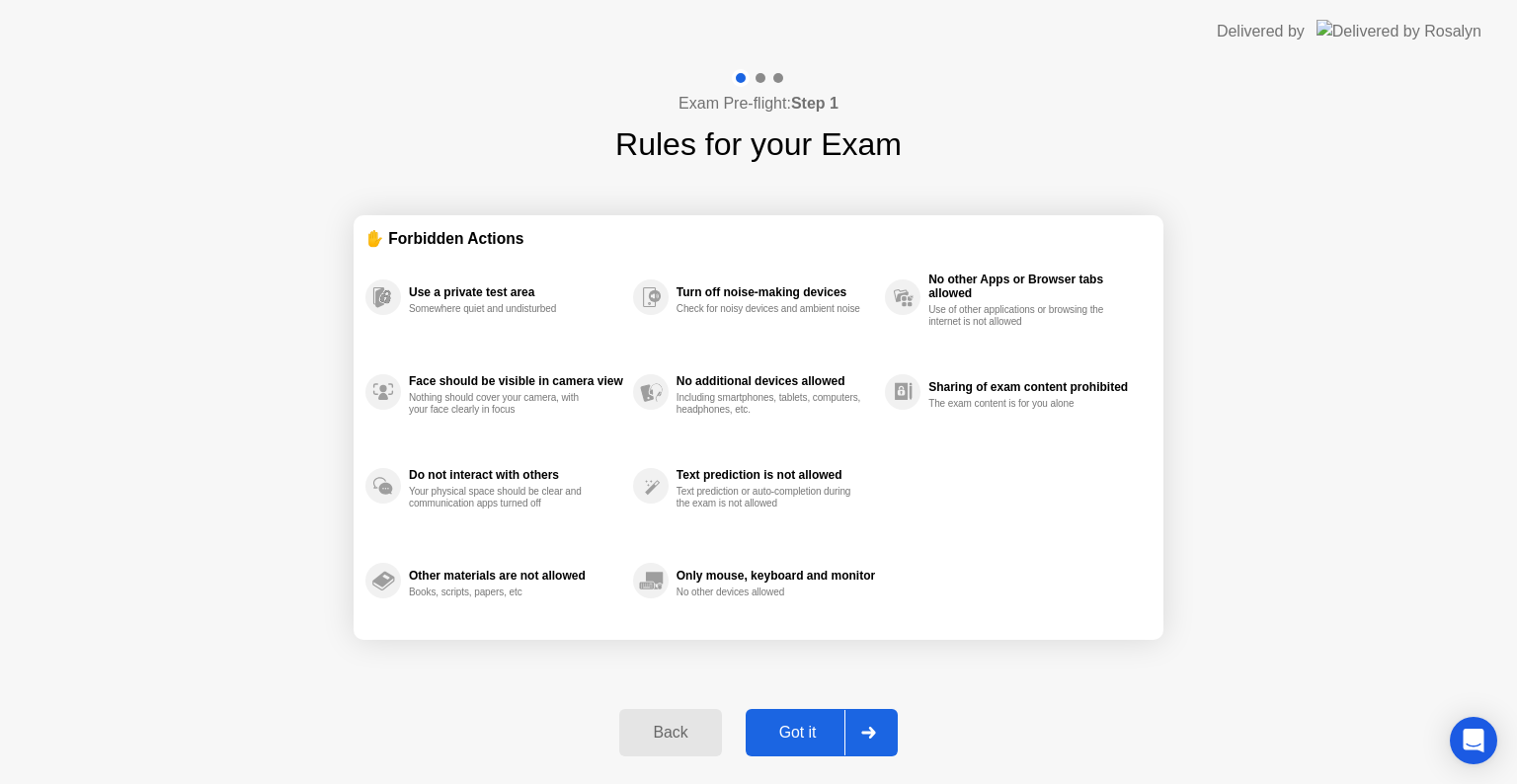 click on "Got it" 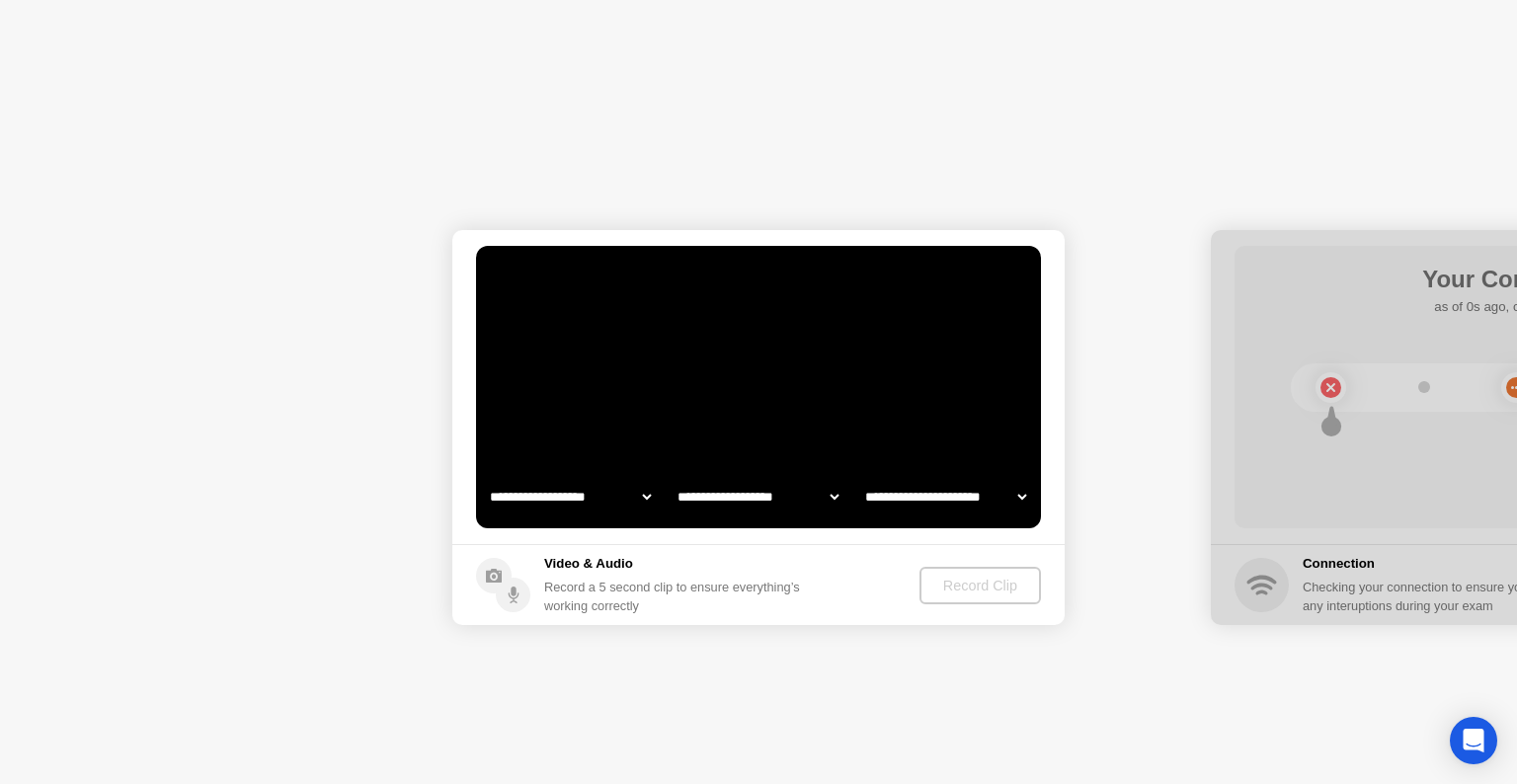 select on "**********" 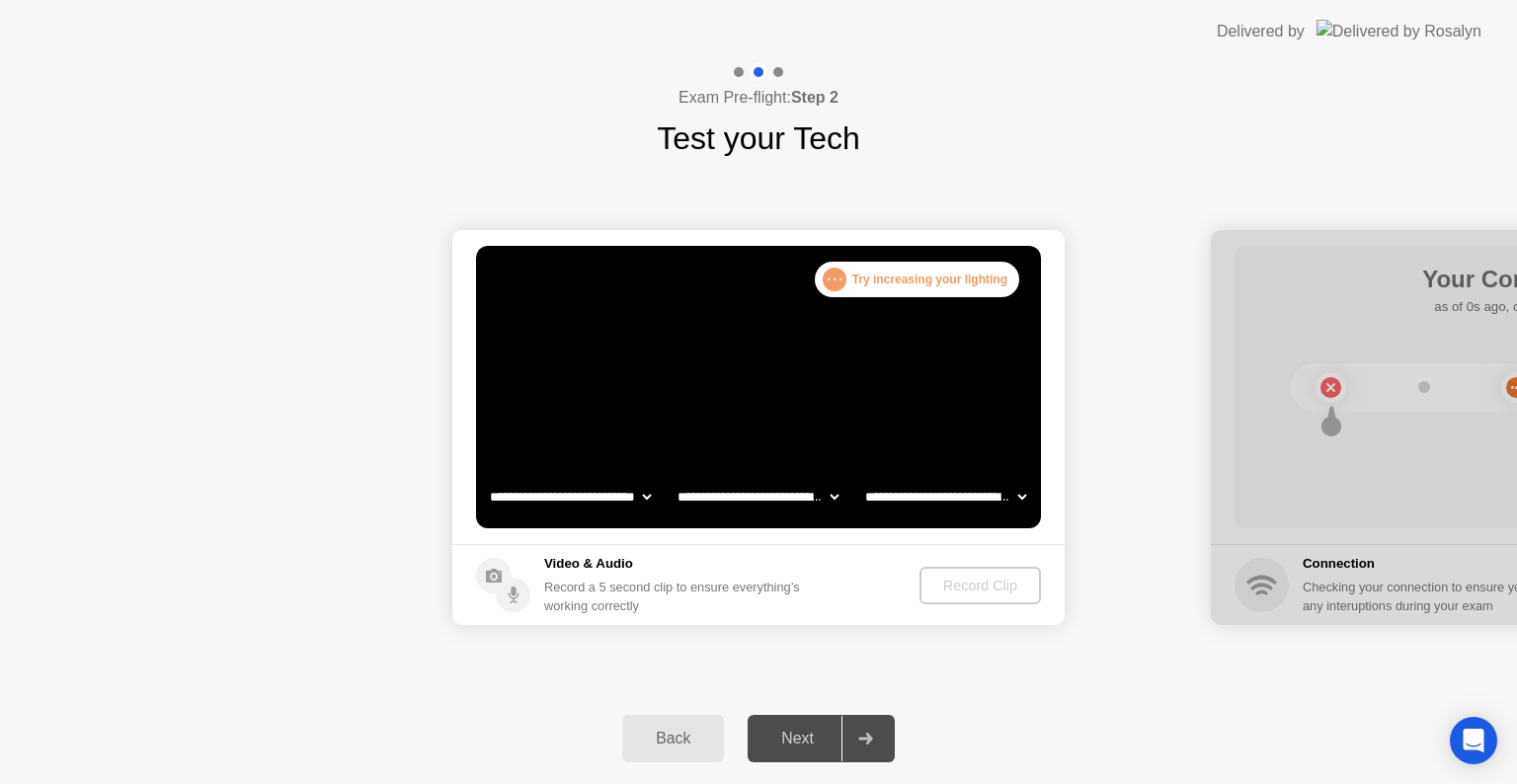 click on "Record Clip" 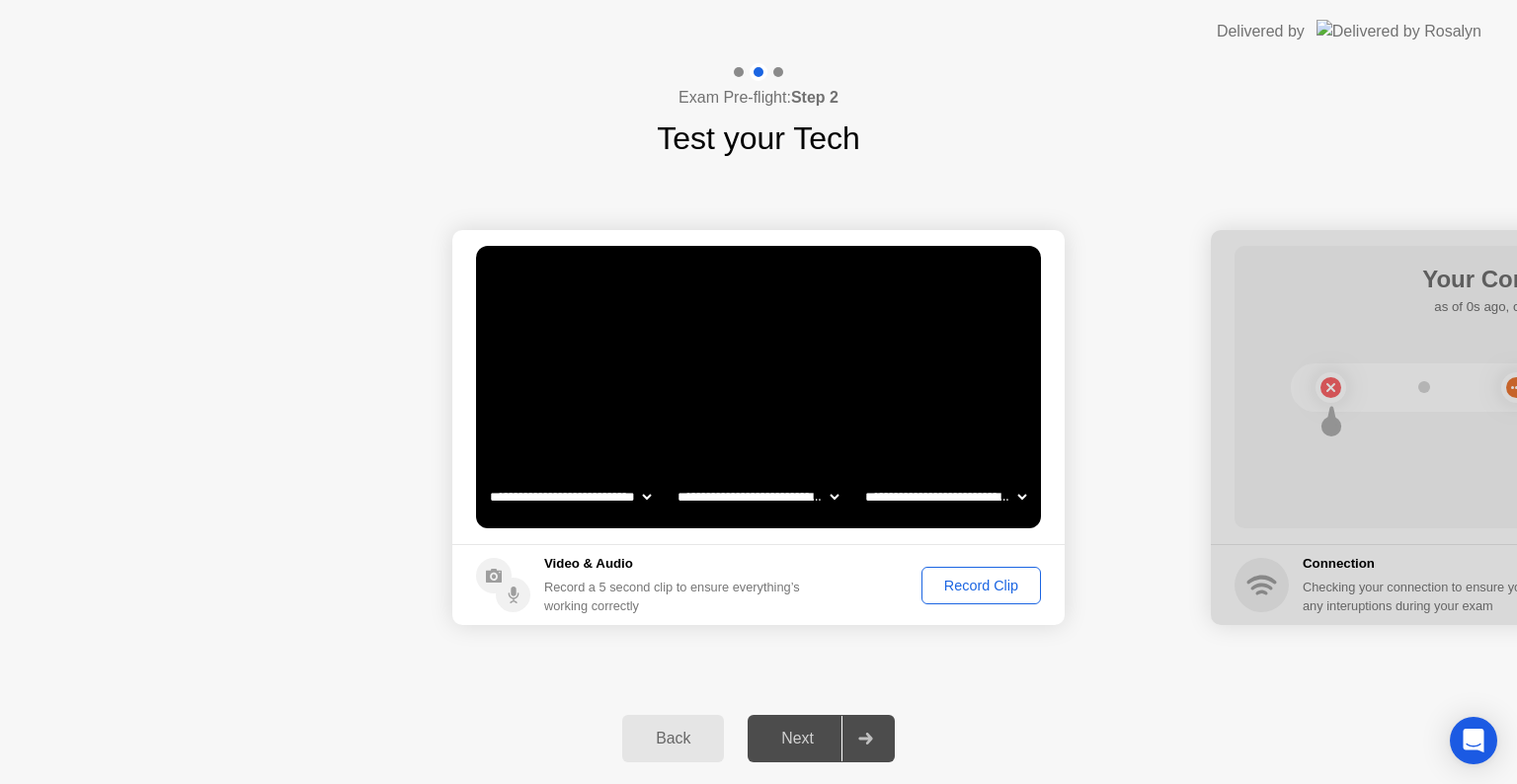 click on "Record Clip" 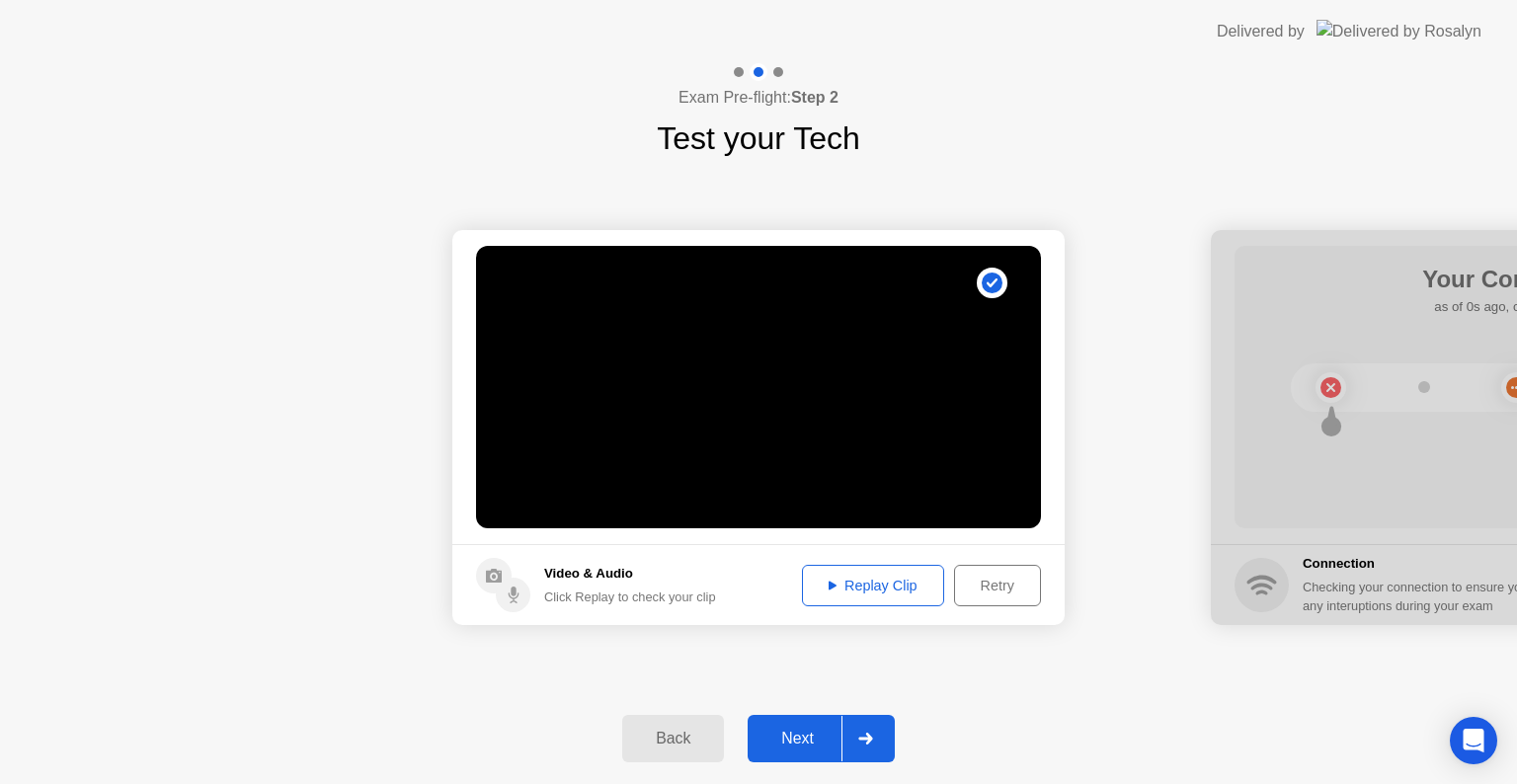 click on "Replay Clip" 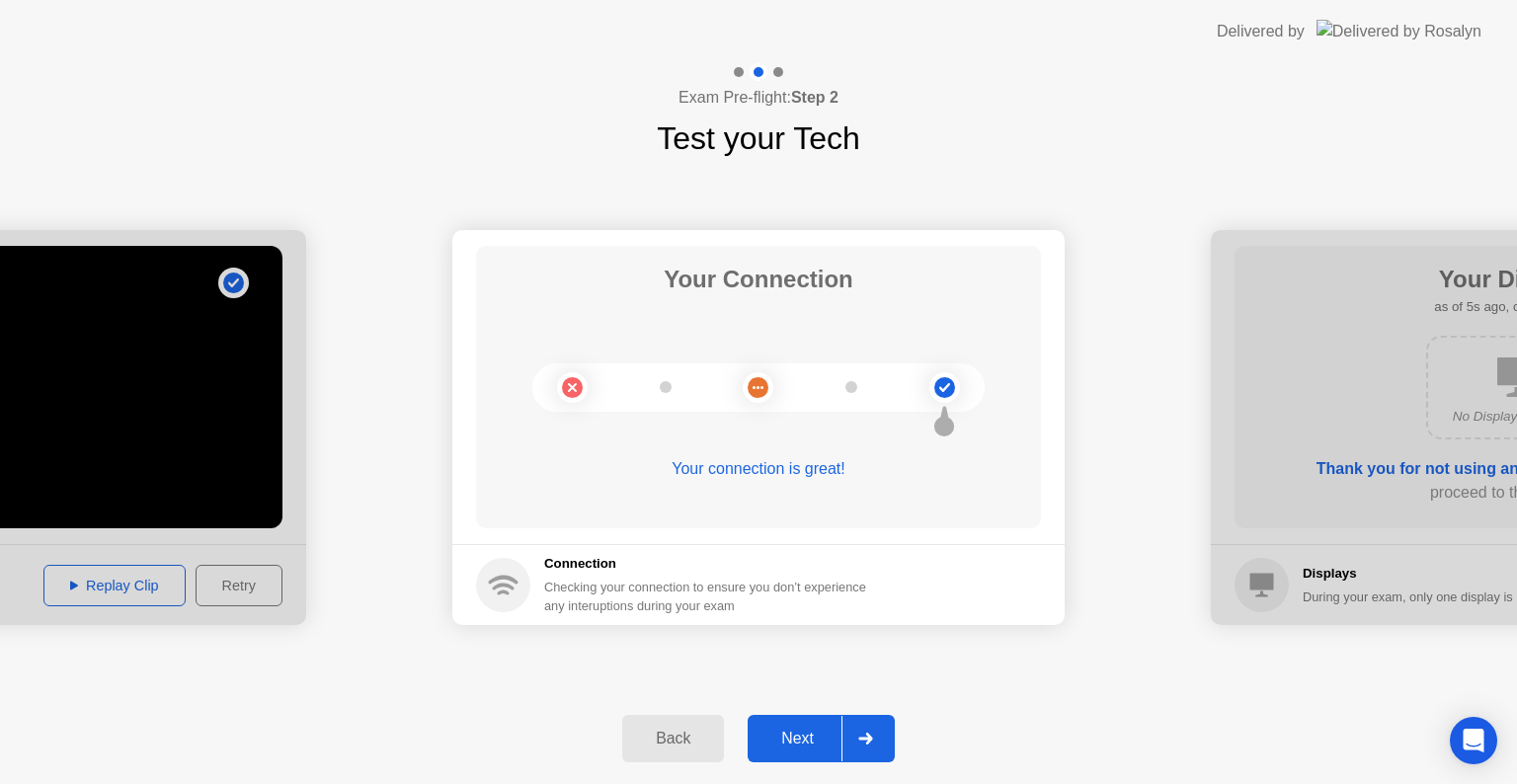 click on "Next" 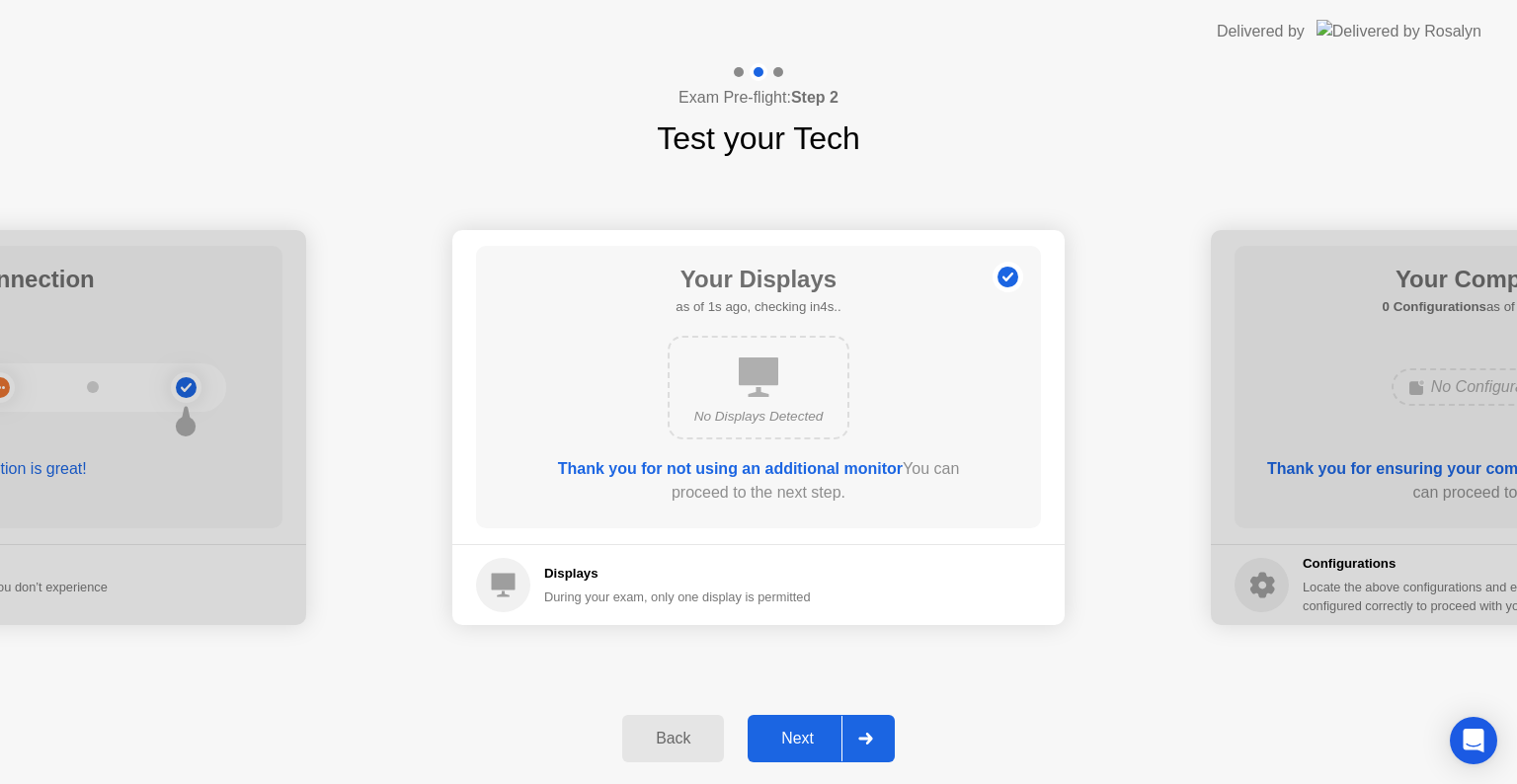 click on "Next" 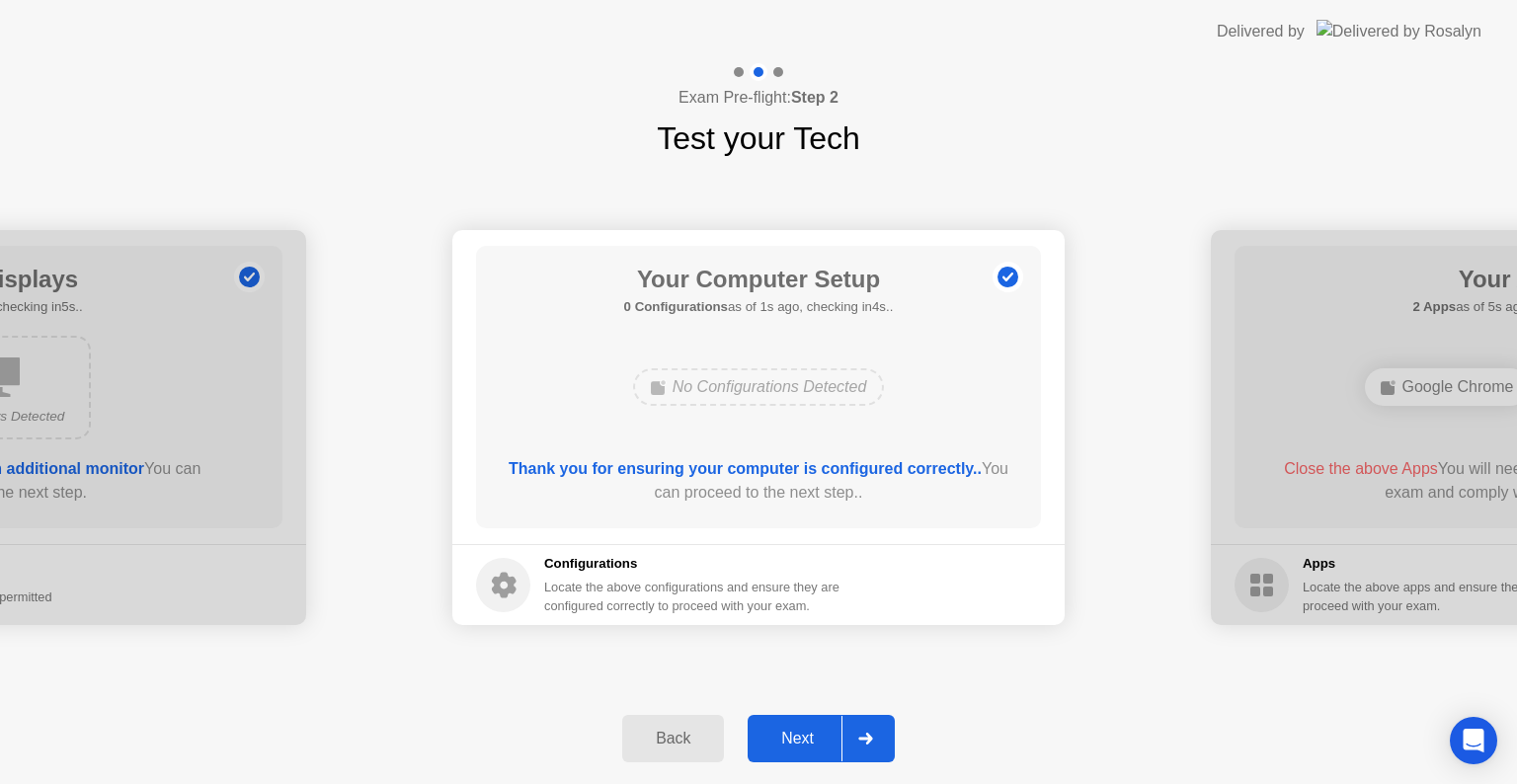 click on "Next" 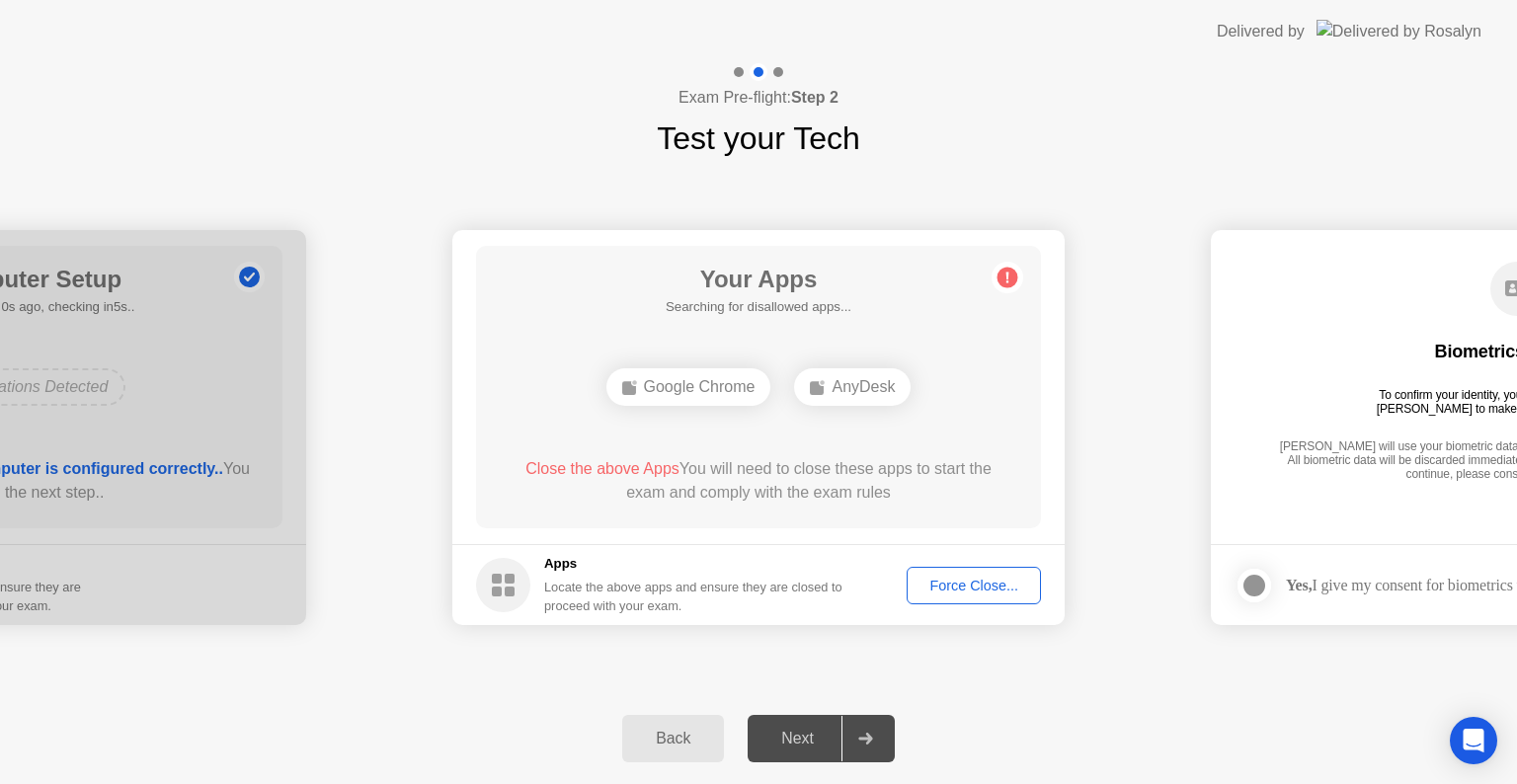 click on "**********" 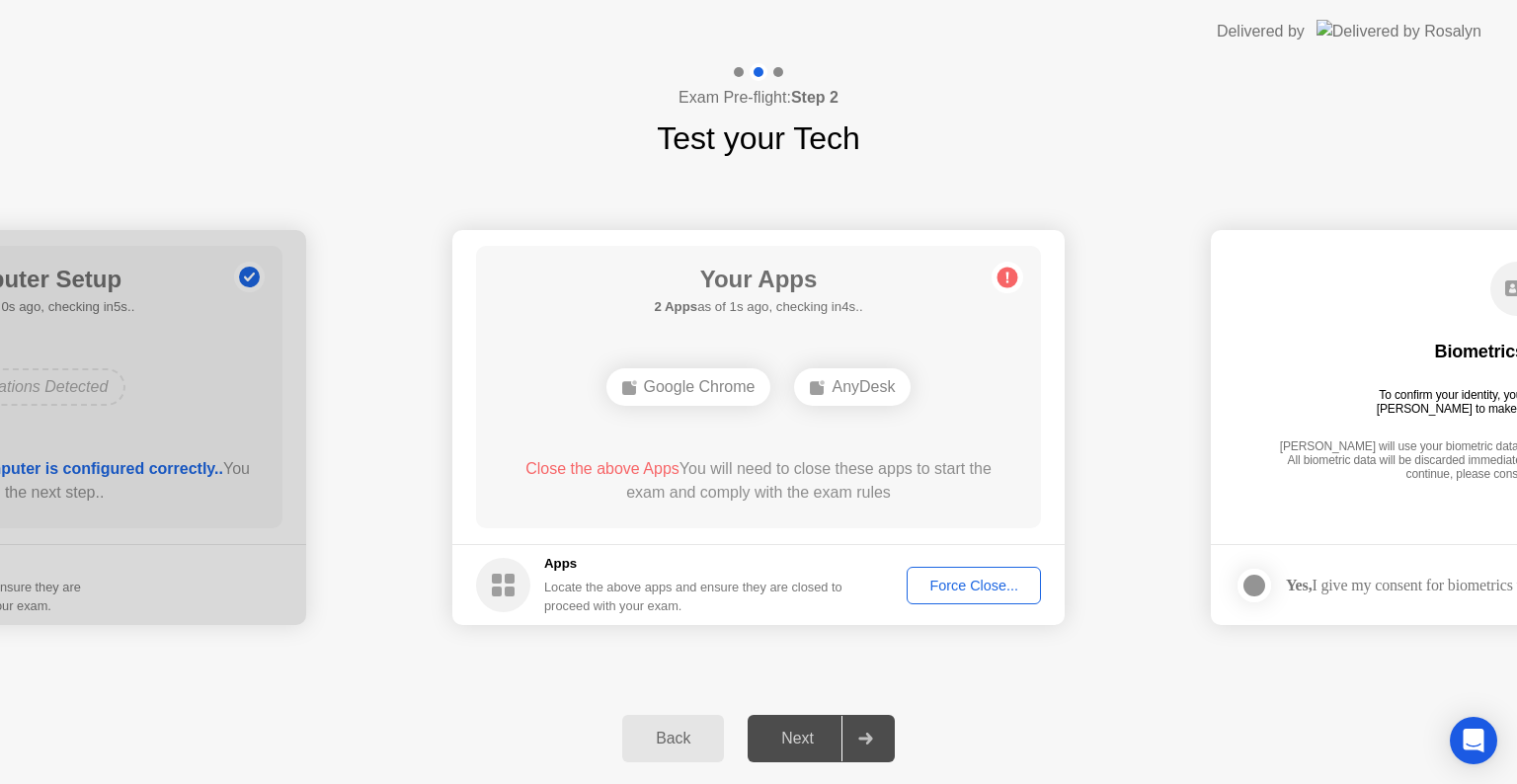 click on "[PERSON_NAME] will use your biometric data to compare the faces on the provided photos. All biometric data will be discarded immediately after your identity is confirmed. In order to continue, please consent to use biometrics." 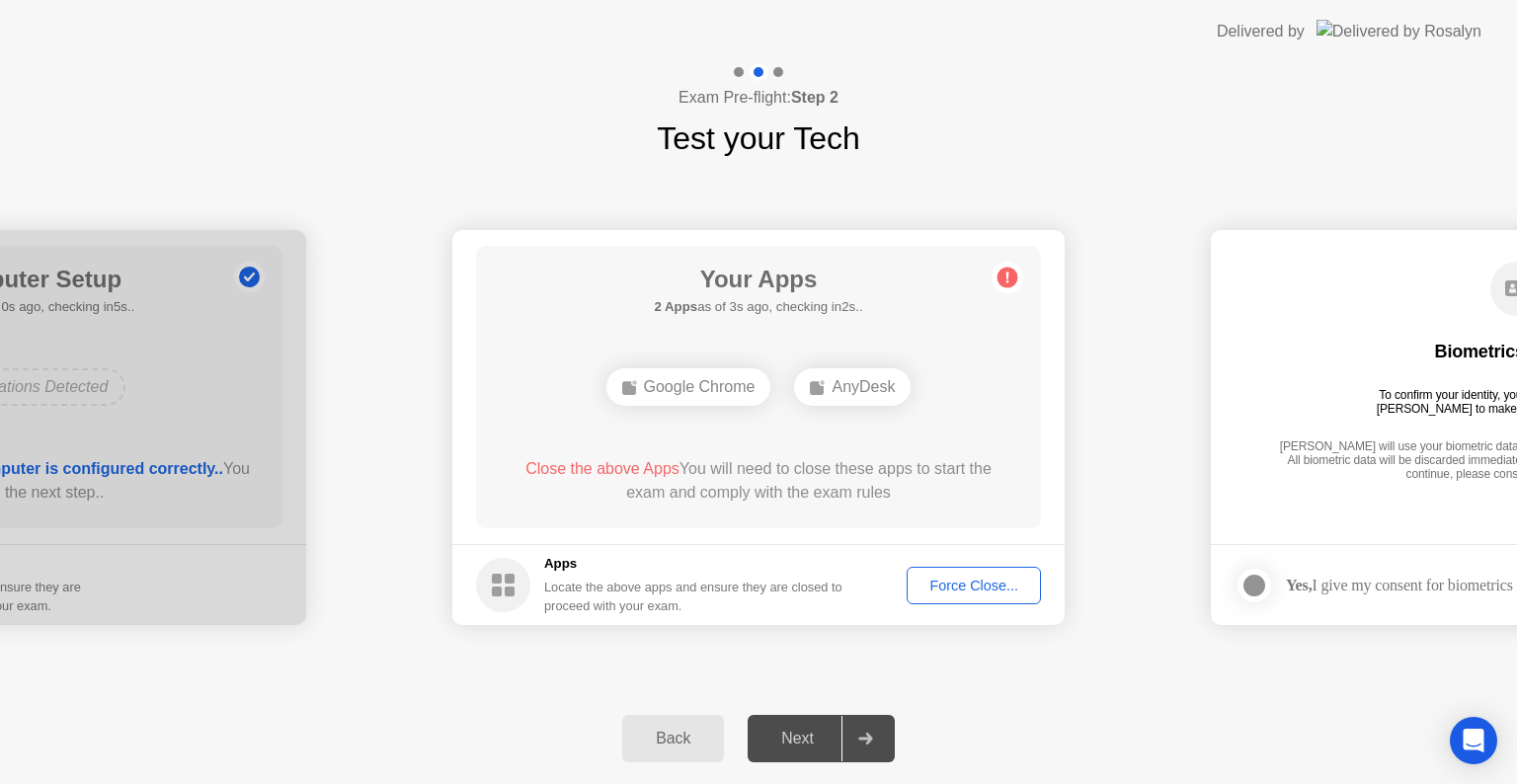 click on "Force Close..." 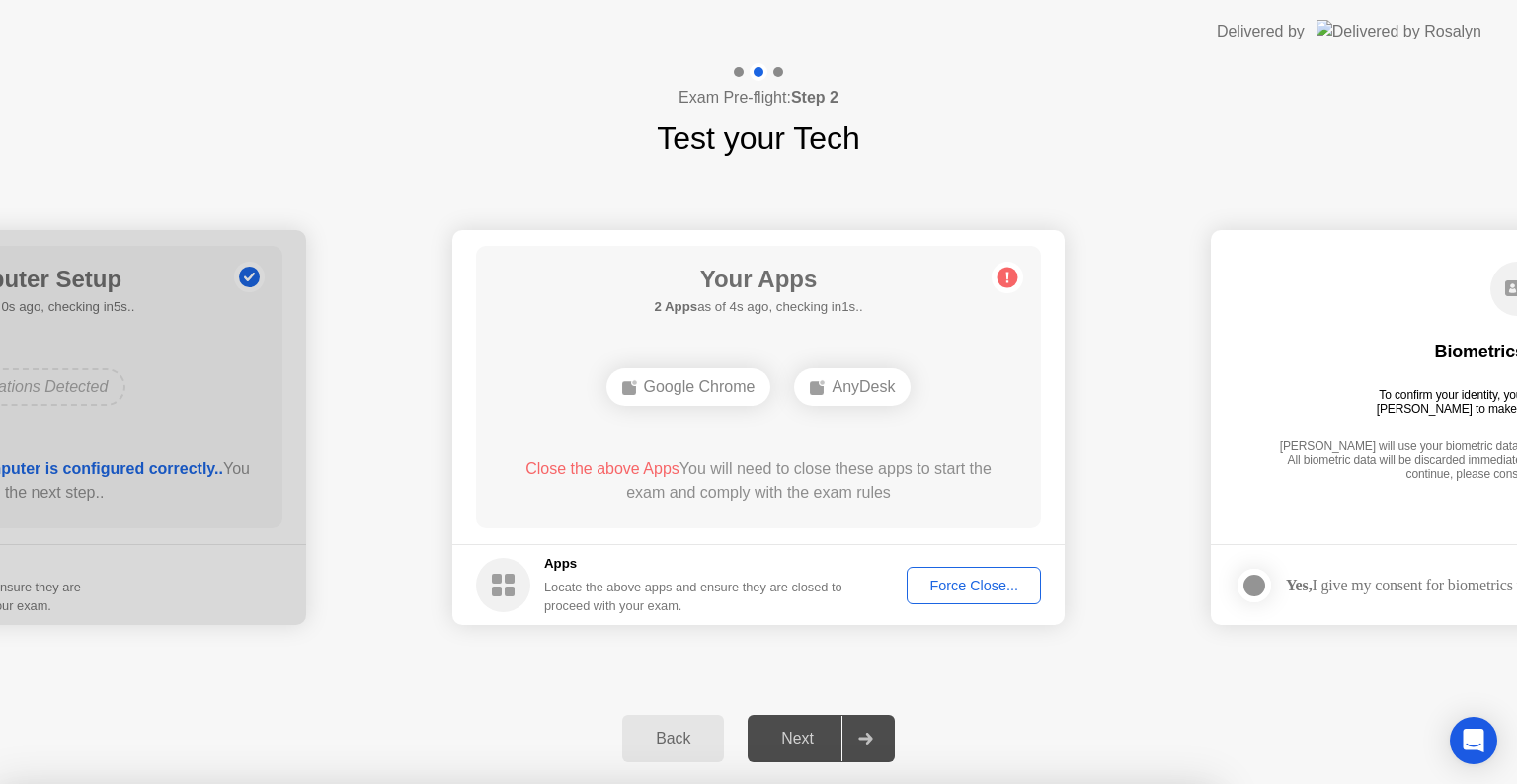 click on "Confirm" at bounding box center (673, 1057) 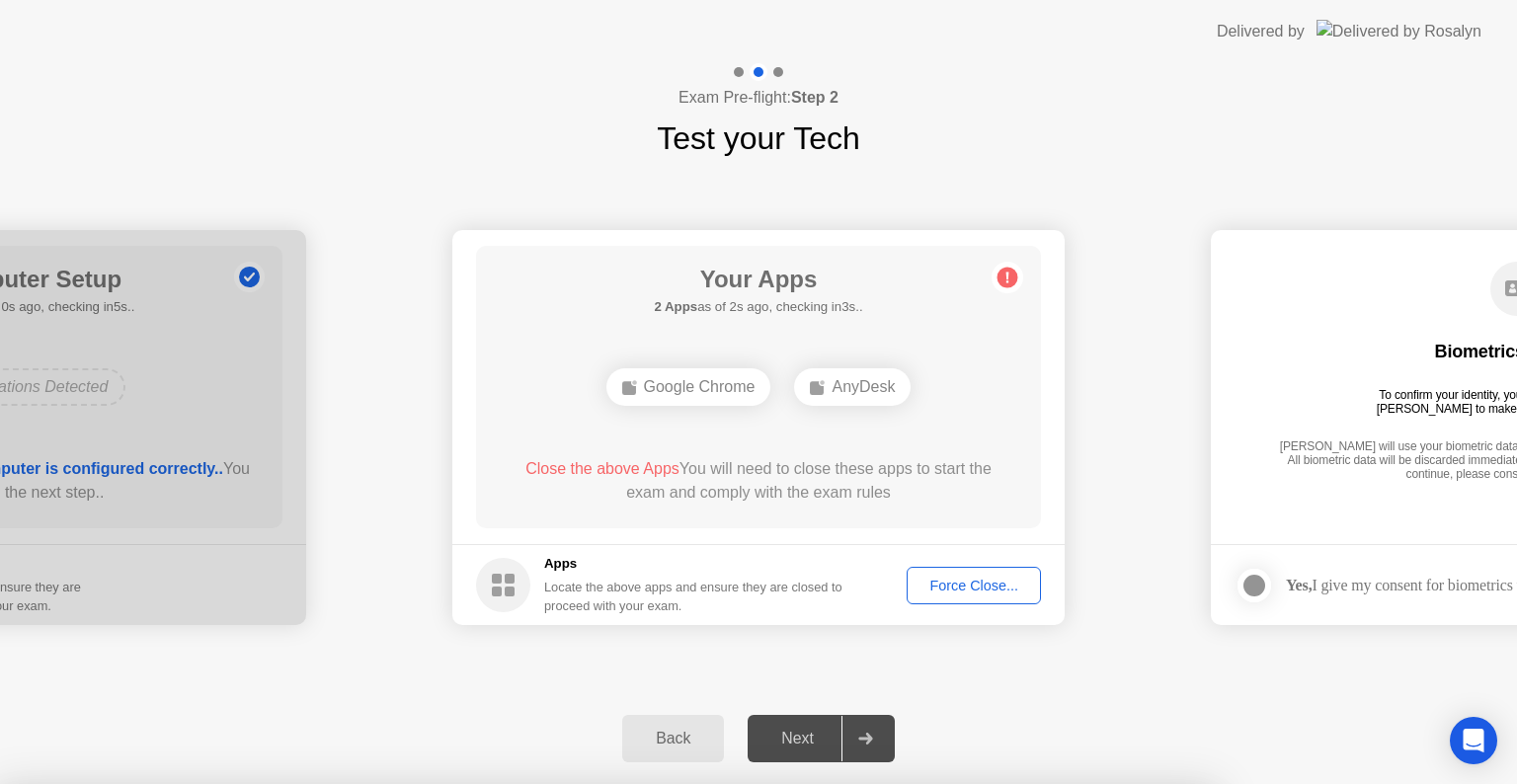 click on "AnyDesk" at bounding box center [606, 953] 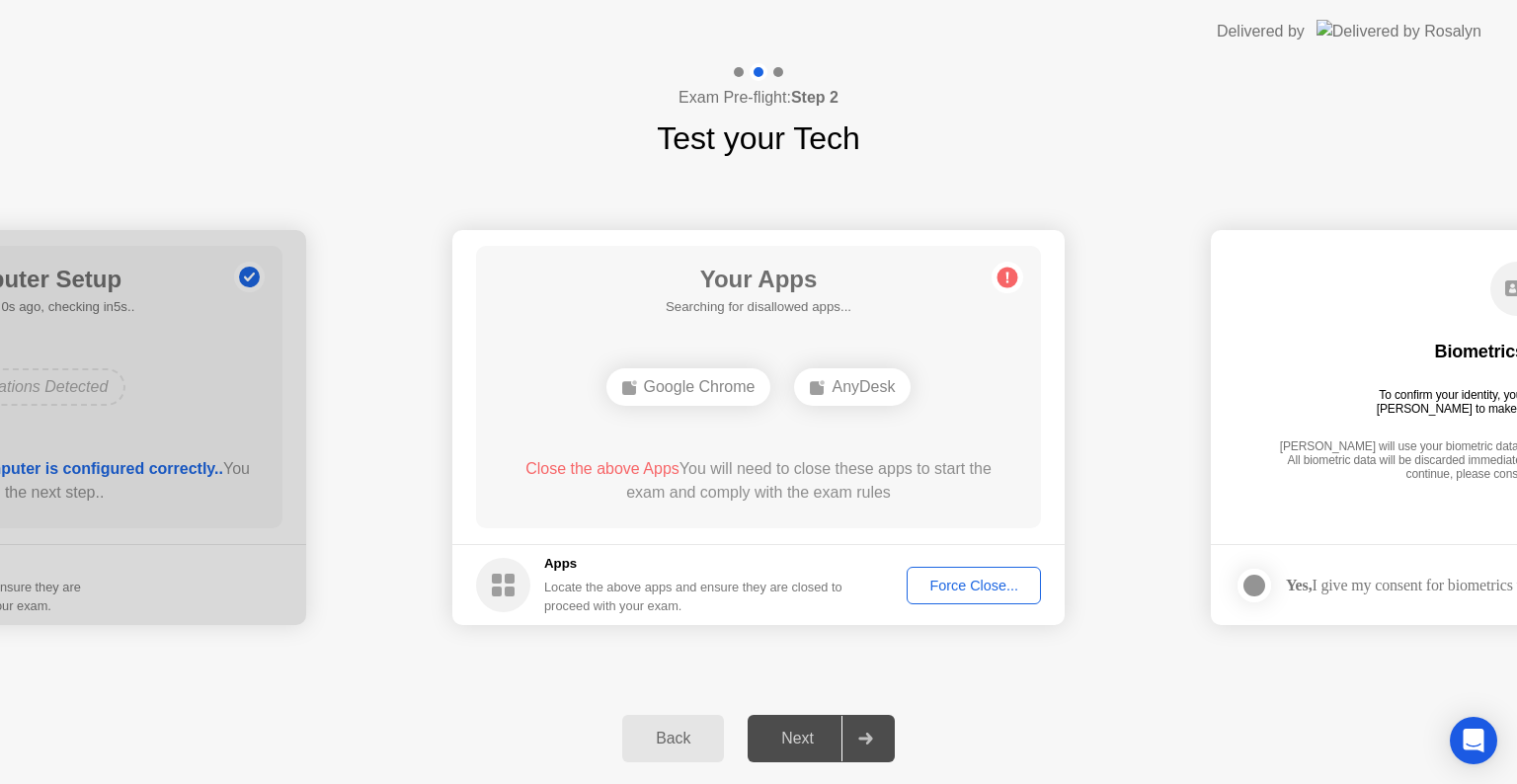 drag, startPoint x: 1487, startPoint y: 526, endPoint x: 1284, endPoint y: 510, distance: 203.62957 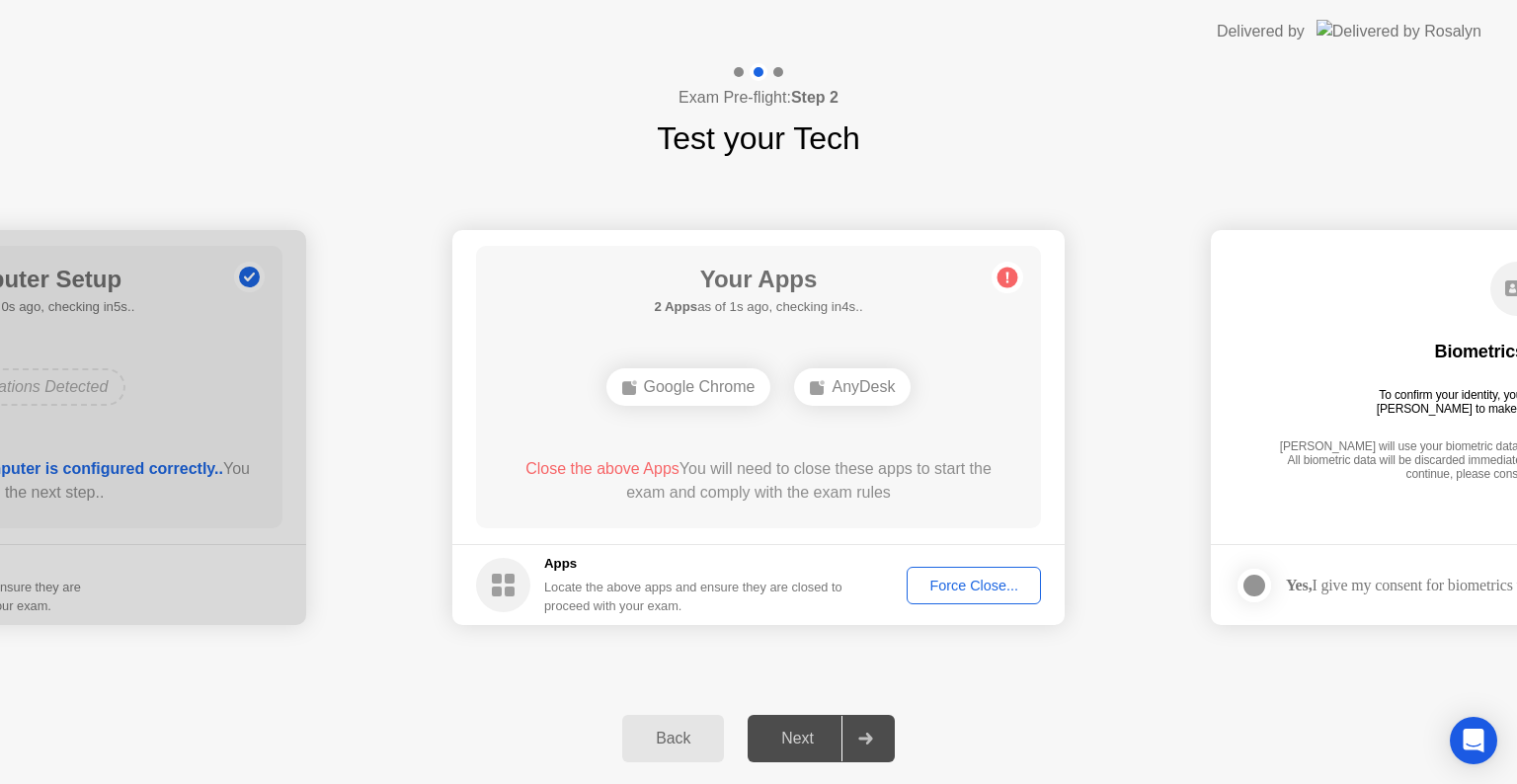 drag, startPoint x: 1000, startPoint y: 267, endPoint x: 1000, endPoint y: 280, distance: 13 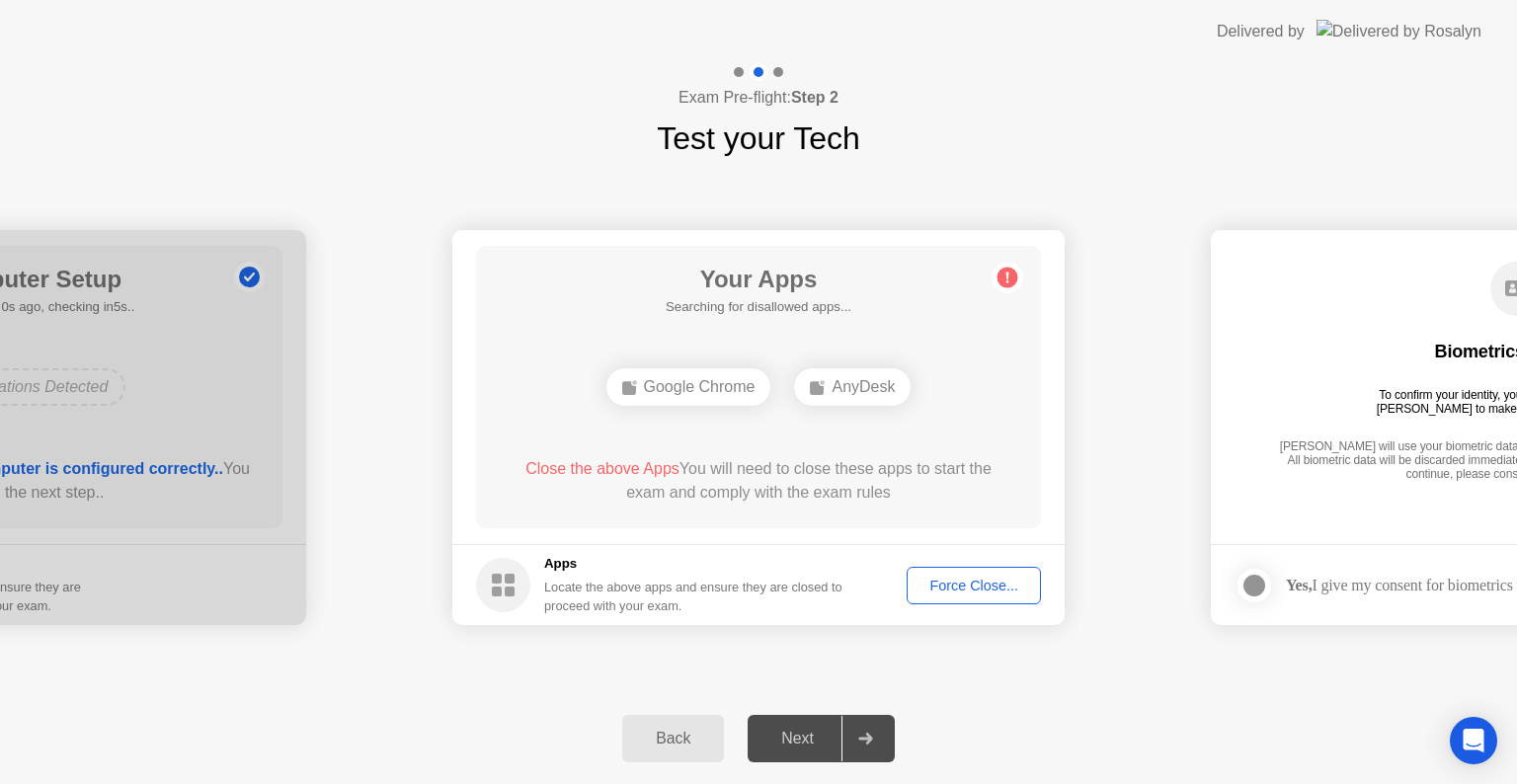 click on "AnyDesk" 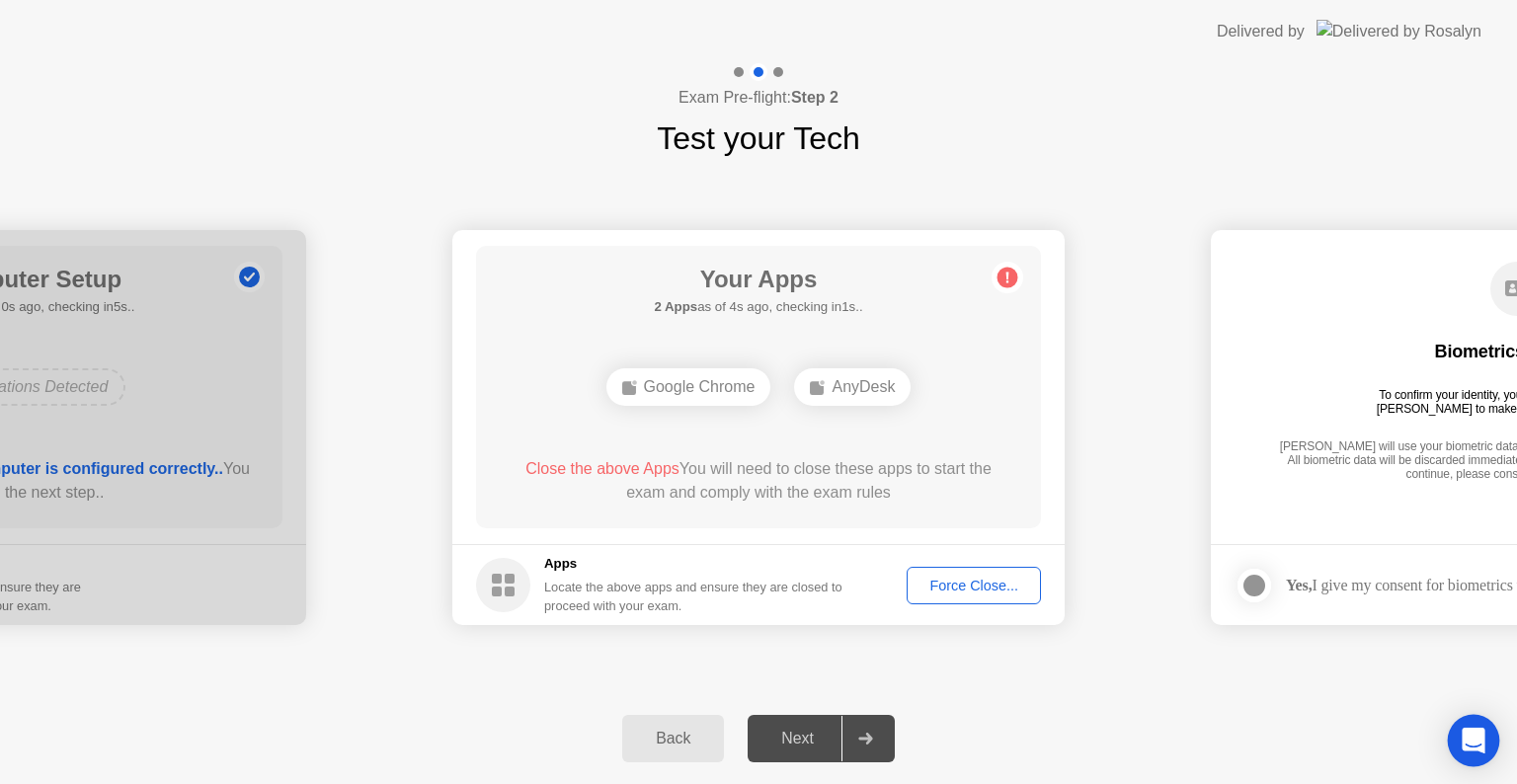 click at bounding box center [1474, 741] 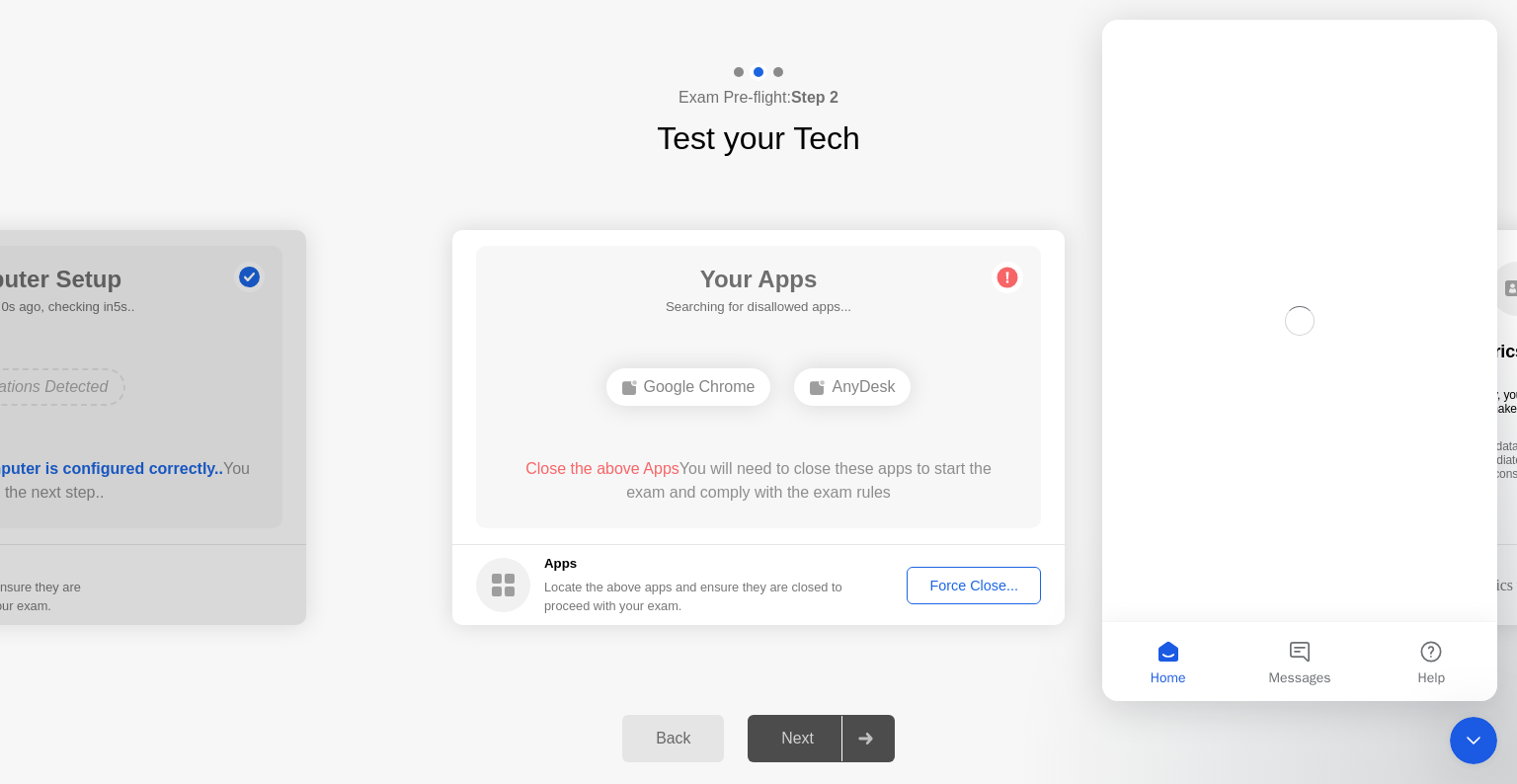 scroll, scrollTop: 0, scrollLeft: 0, axis: both 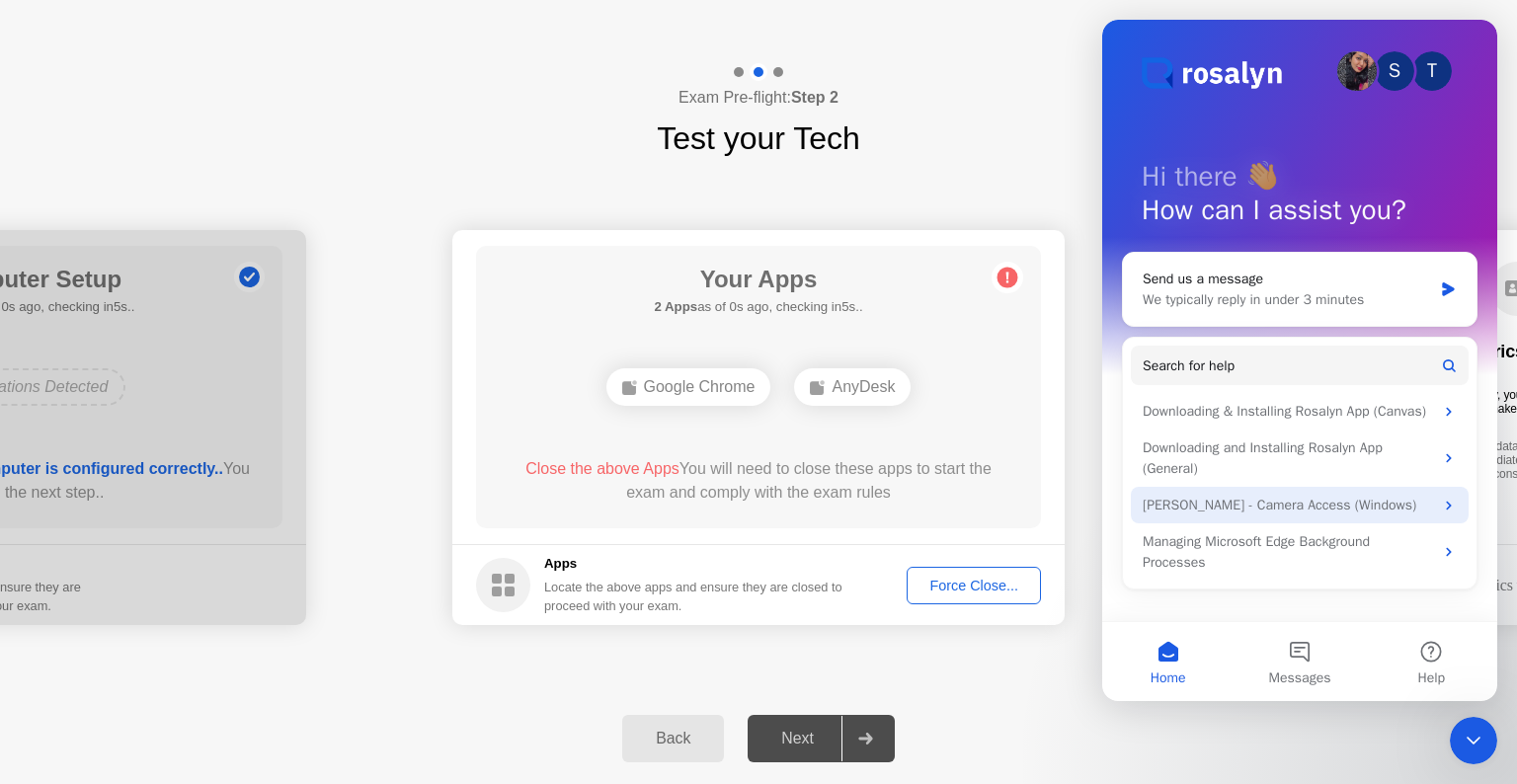 click on "[PERSON_NAME] - Camera Access (Windows)" at bounding box center [1288, 505] 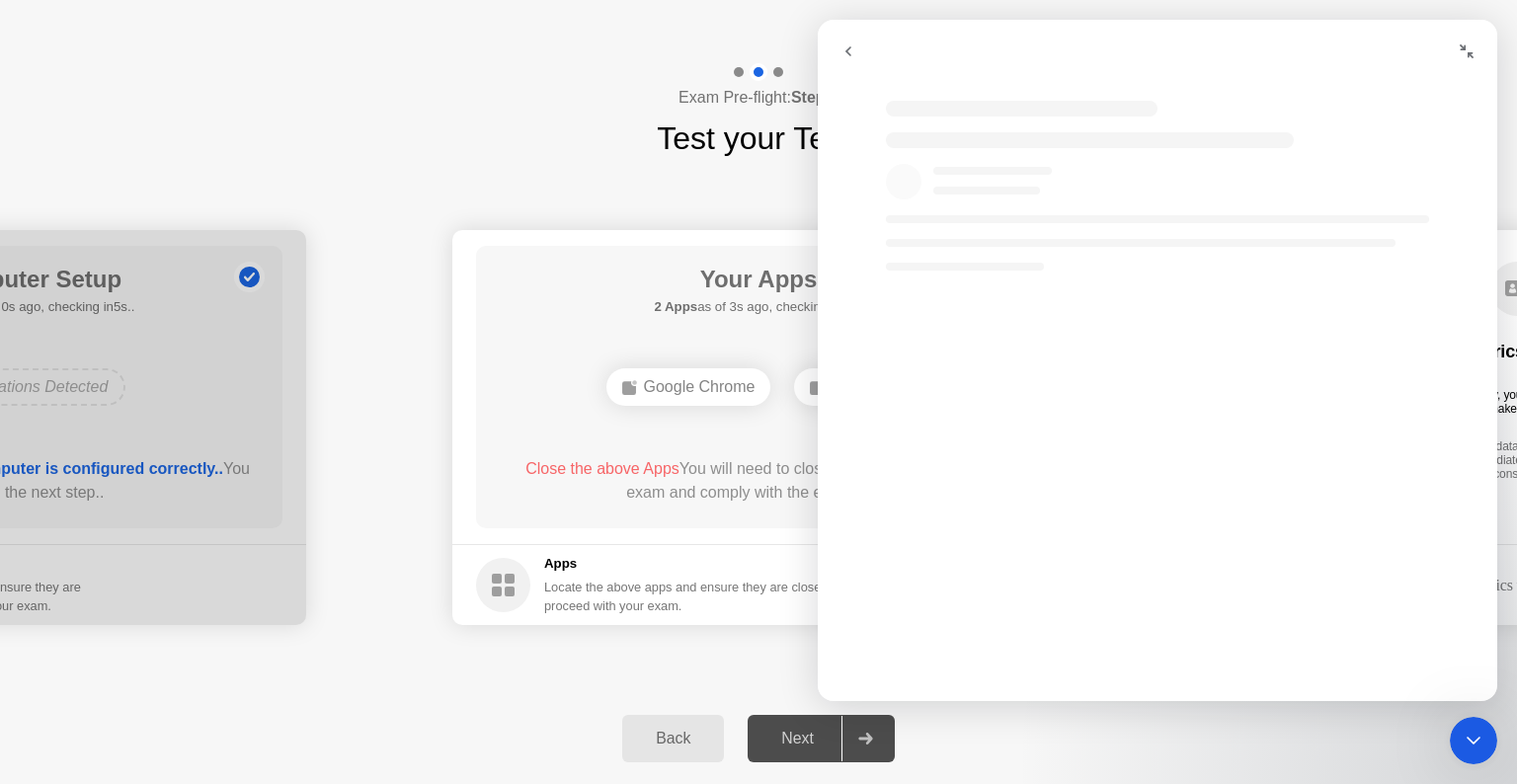 click 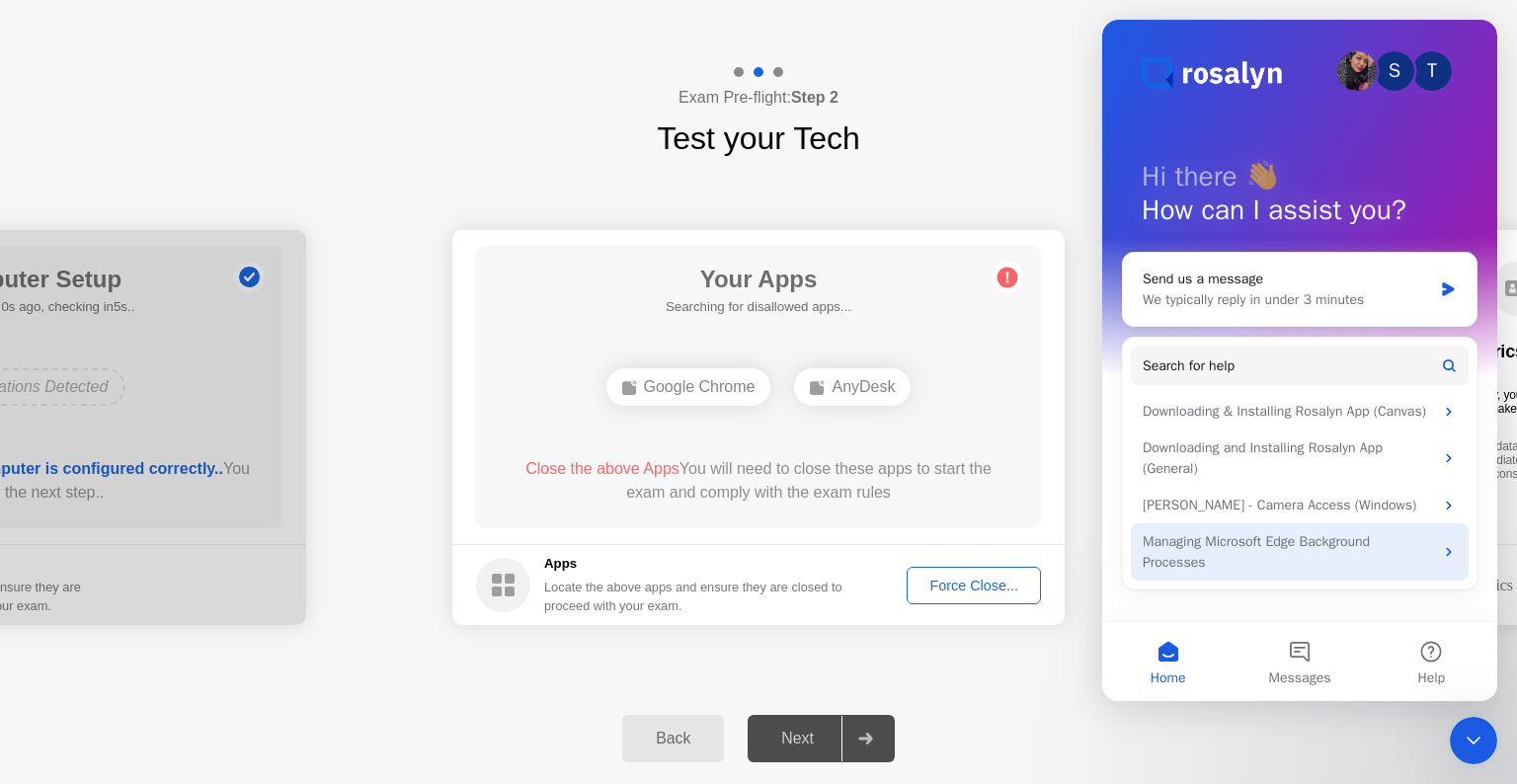 click on "Managing Microsoft Edge Background Processes" at bounding box center [1288, 552] 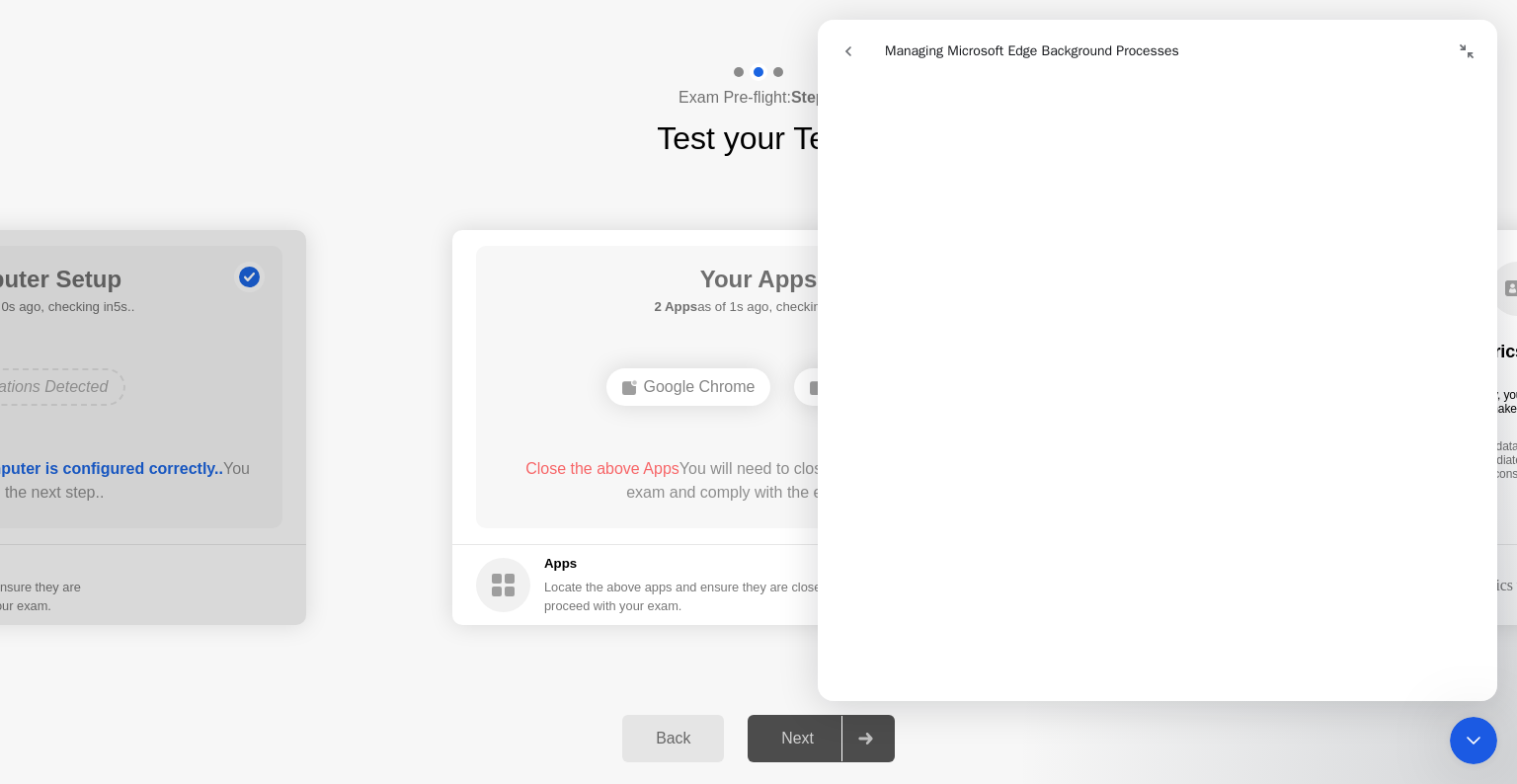 scroll, scrollTop: 1925, scrollLeft: 0, axis: vertical 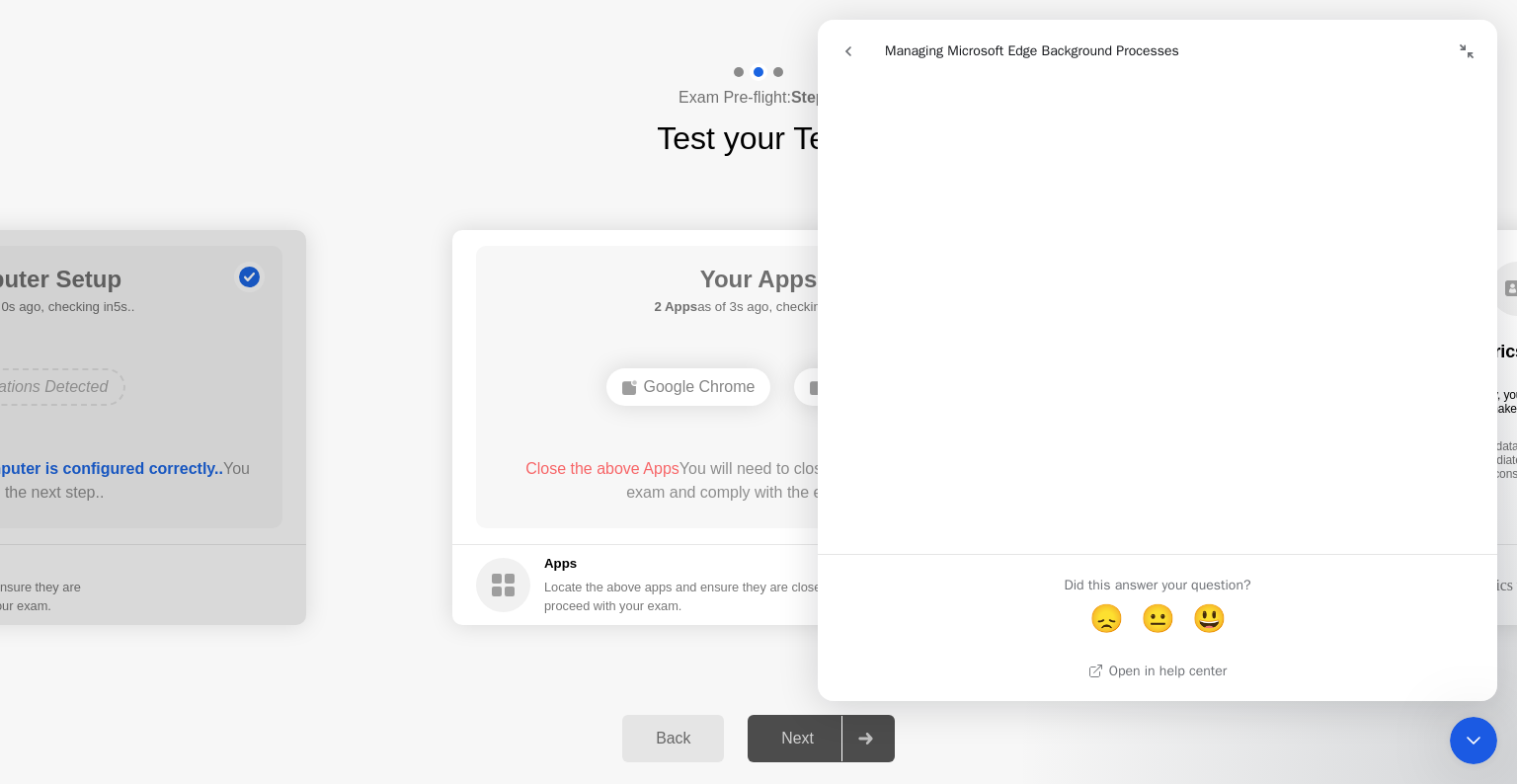 click on "Back Next" 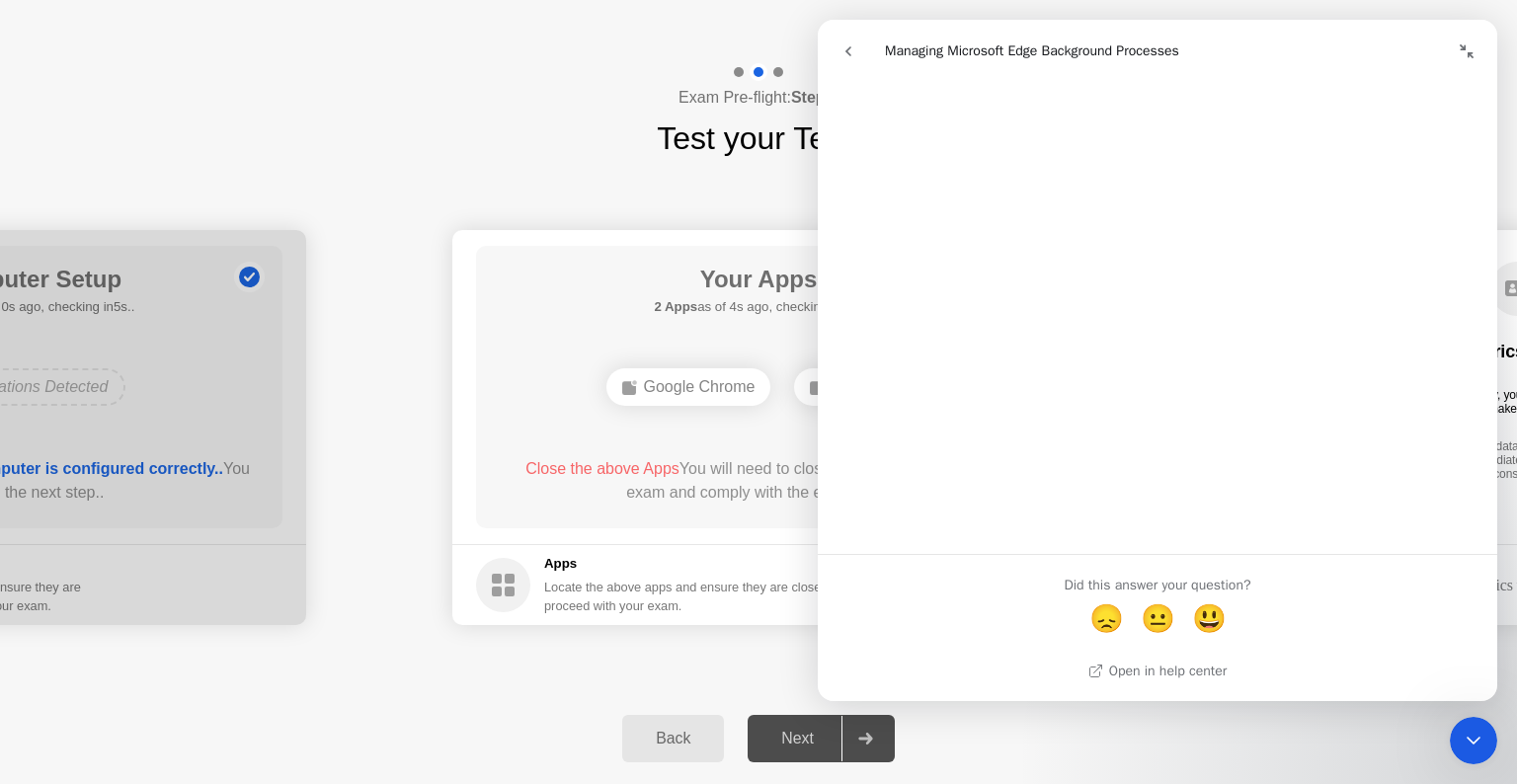 click on "Back Next" 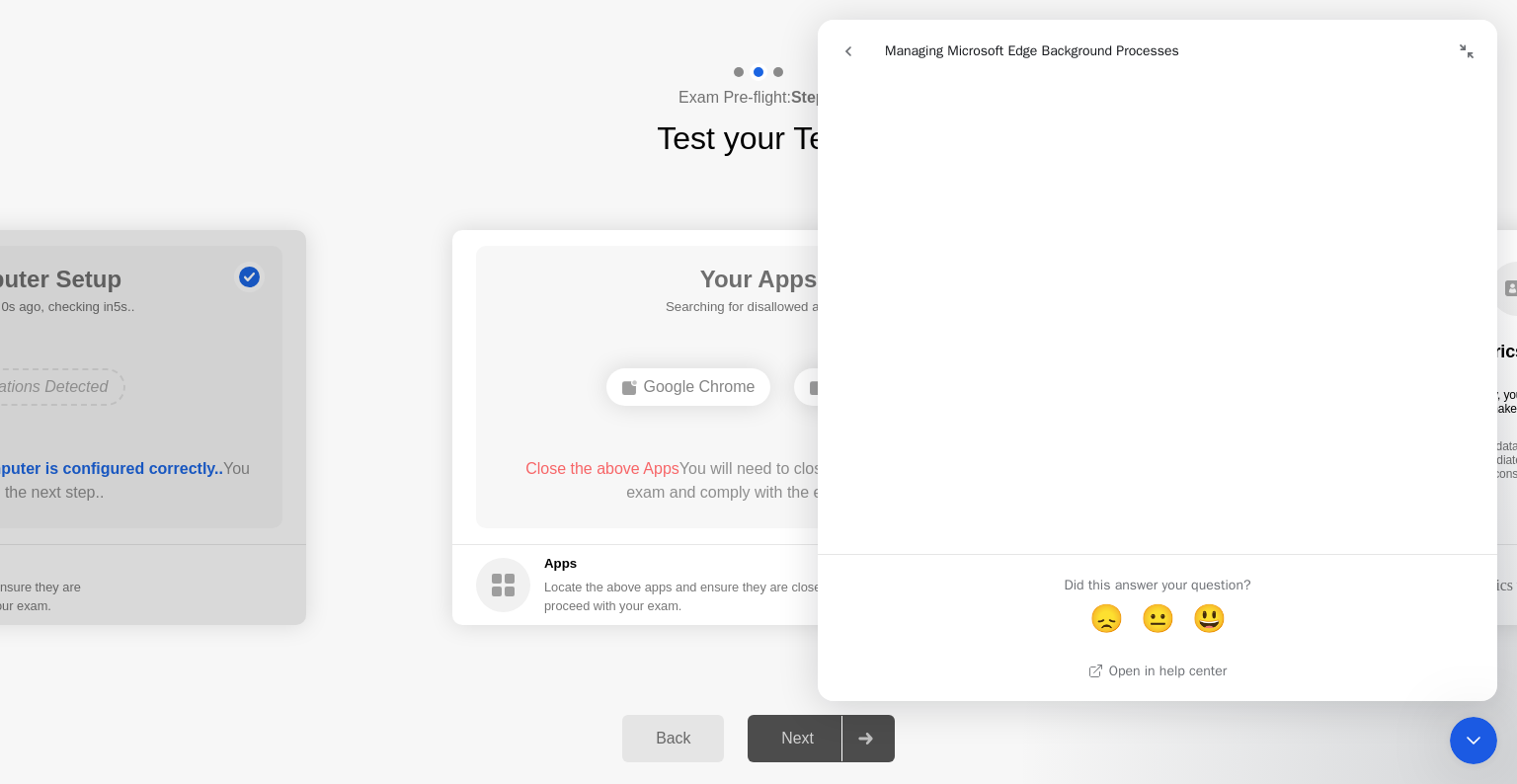click at bounding box center [1474, 741] 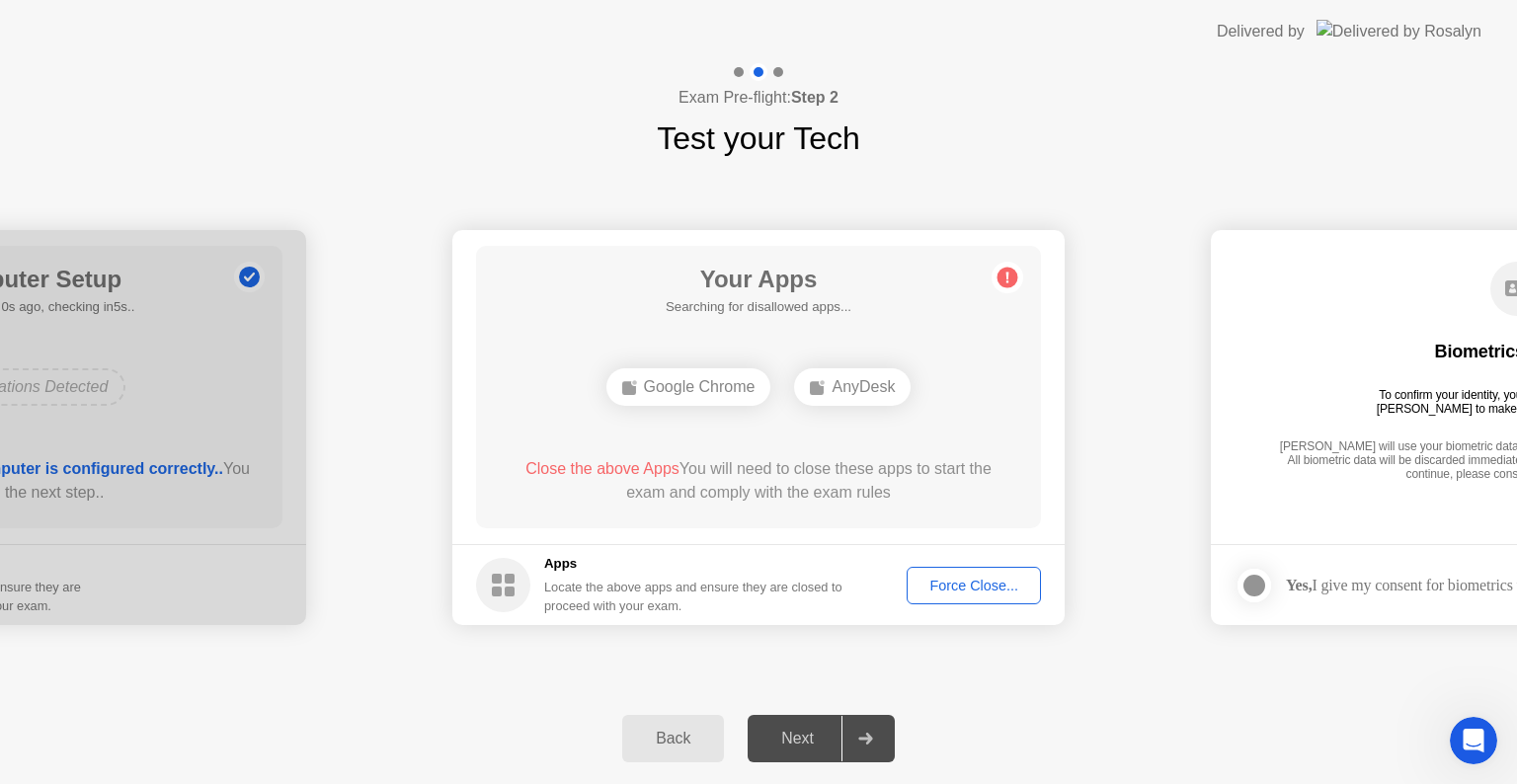 scroll, scrollTop: 0, scrollLeft: 0, axis: both 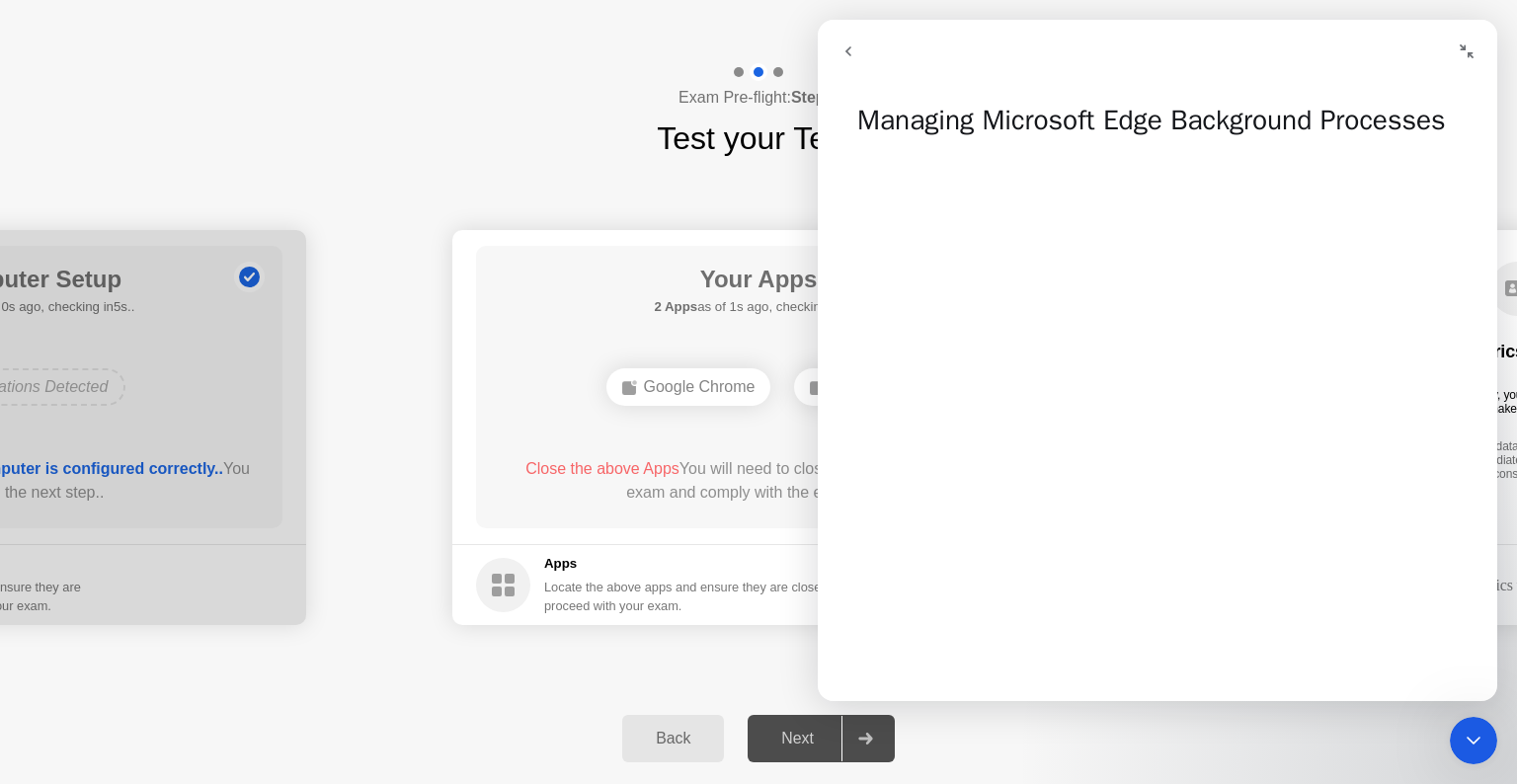 click at bounding box center [1474, 741] 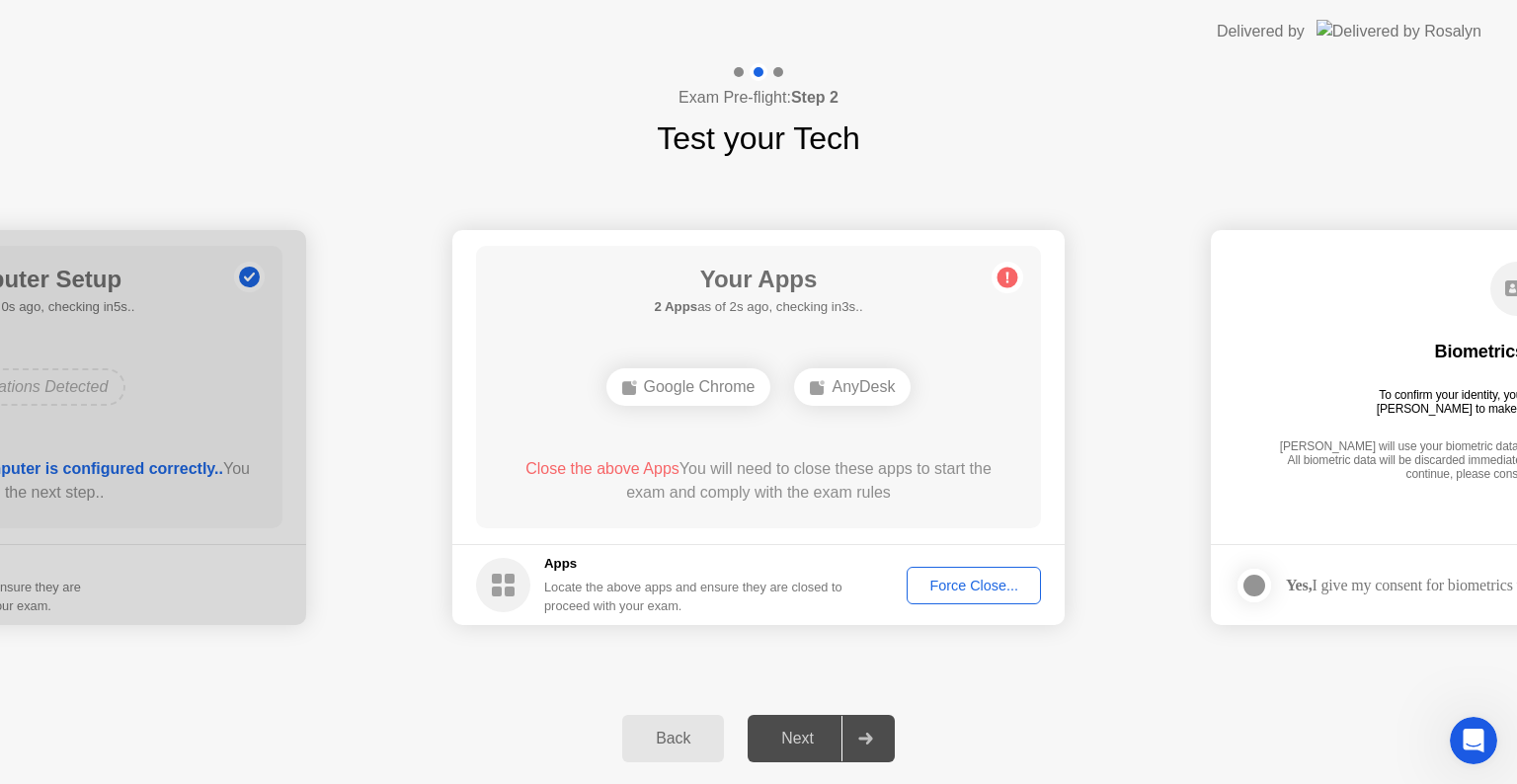 click on "Next" 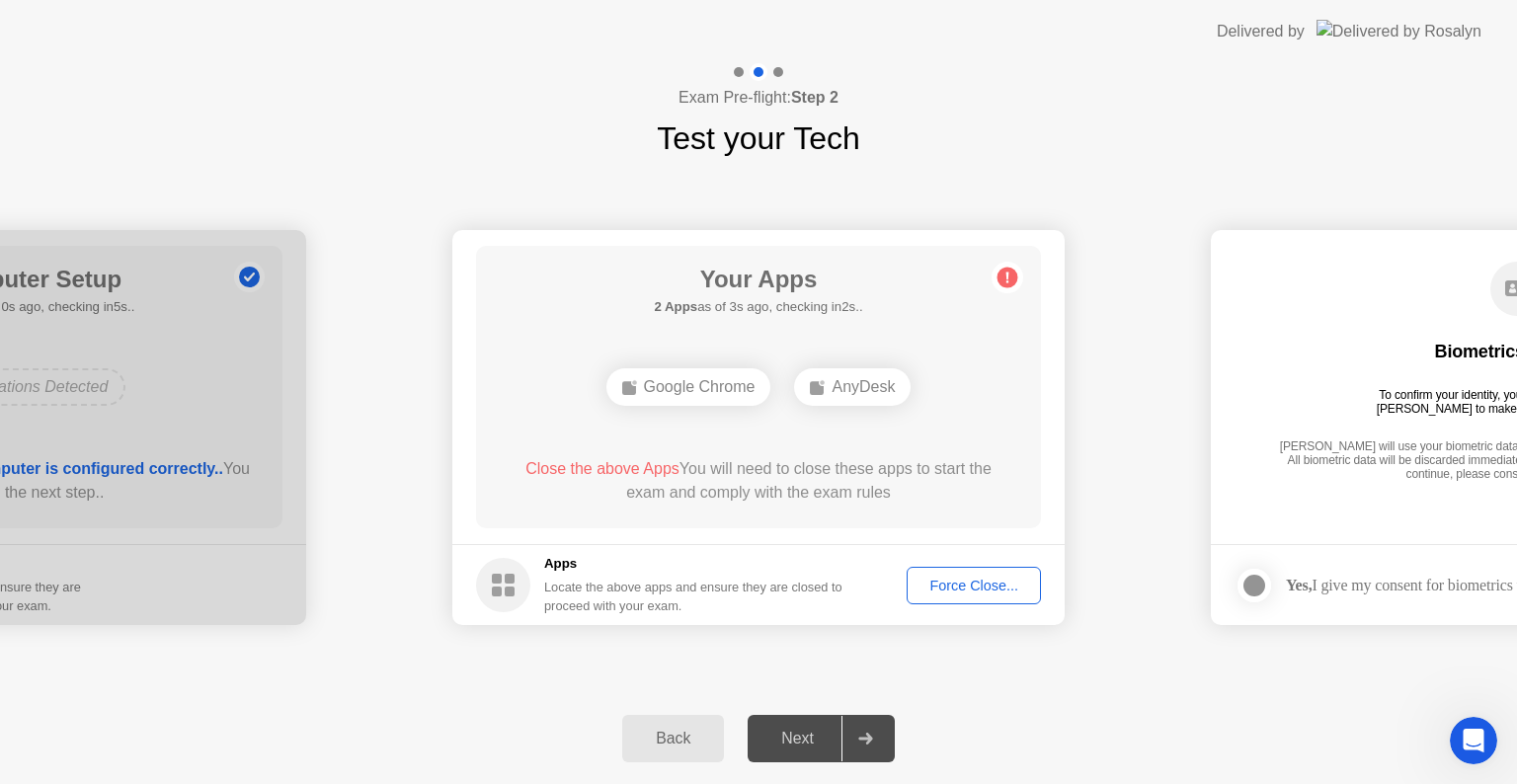 click on "Back Next" 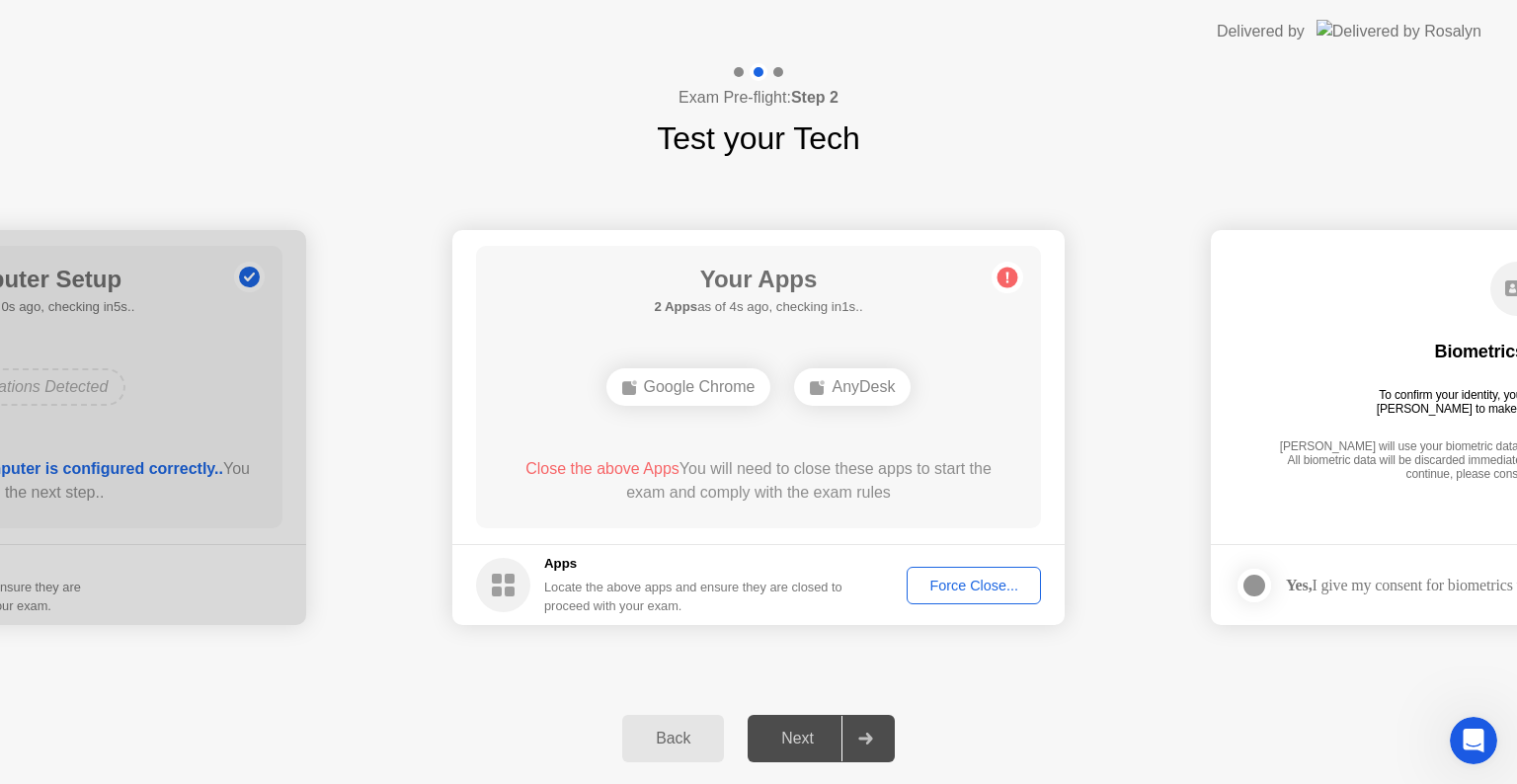 drag, startPoint x: 585, startPoint y: 753, endPoint x: 627, endPoint y: 745, distance: 42.755117 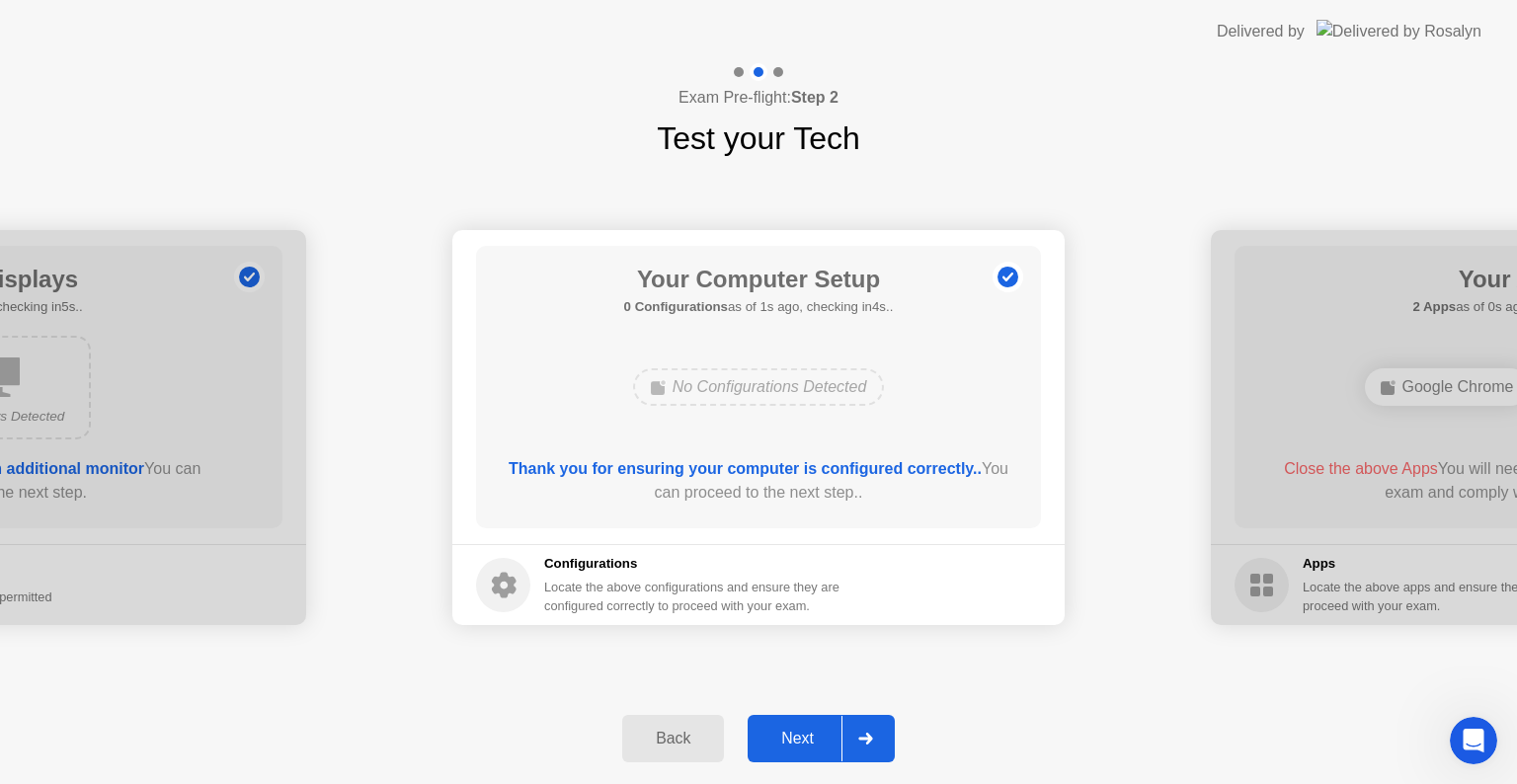 click on "Back Next" 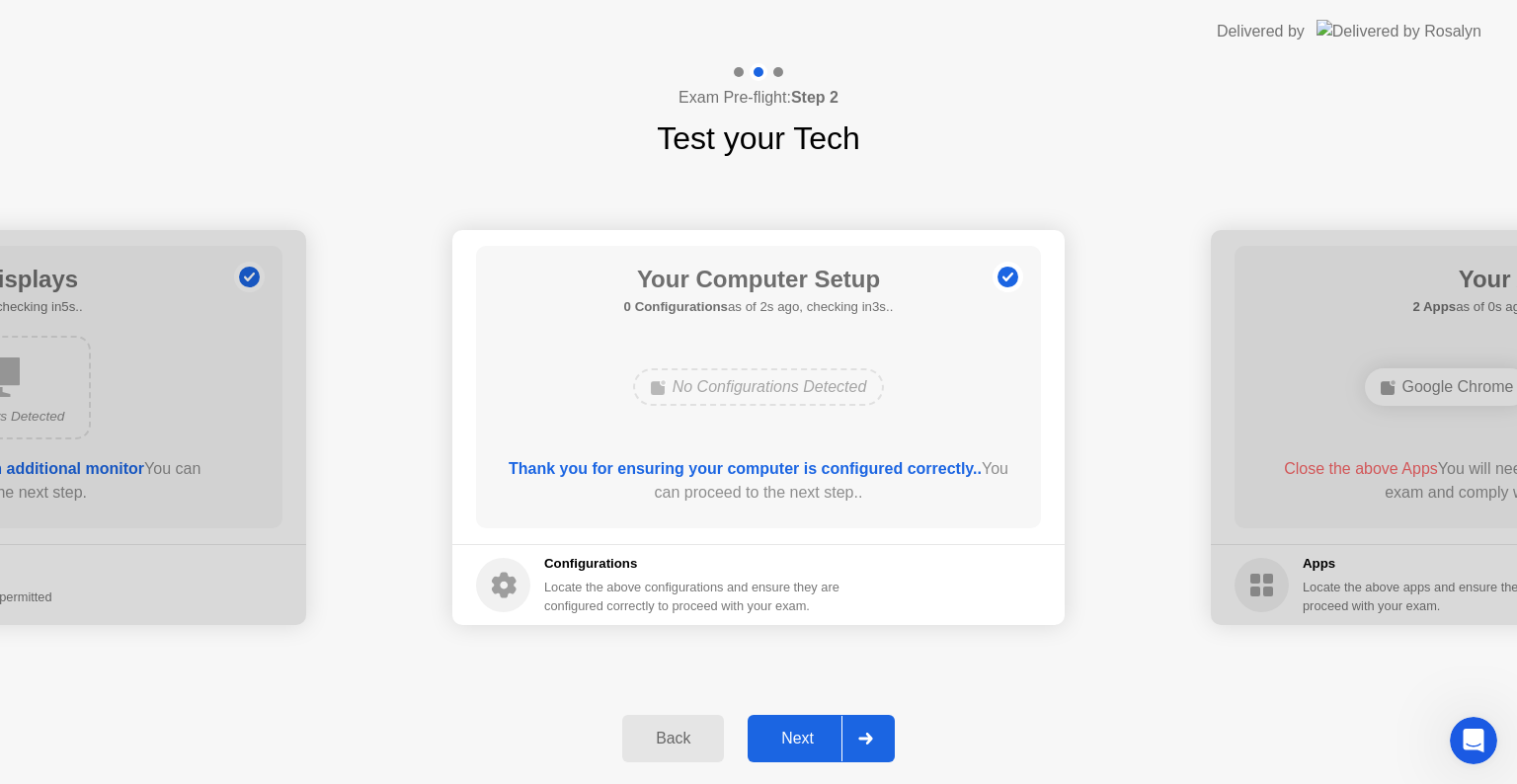 click on "Back" 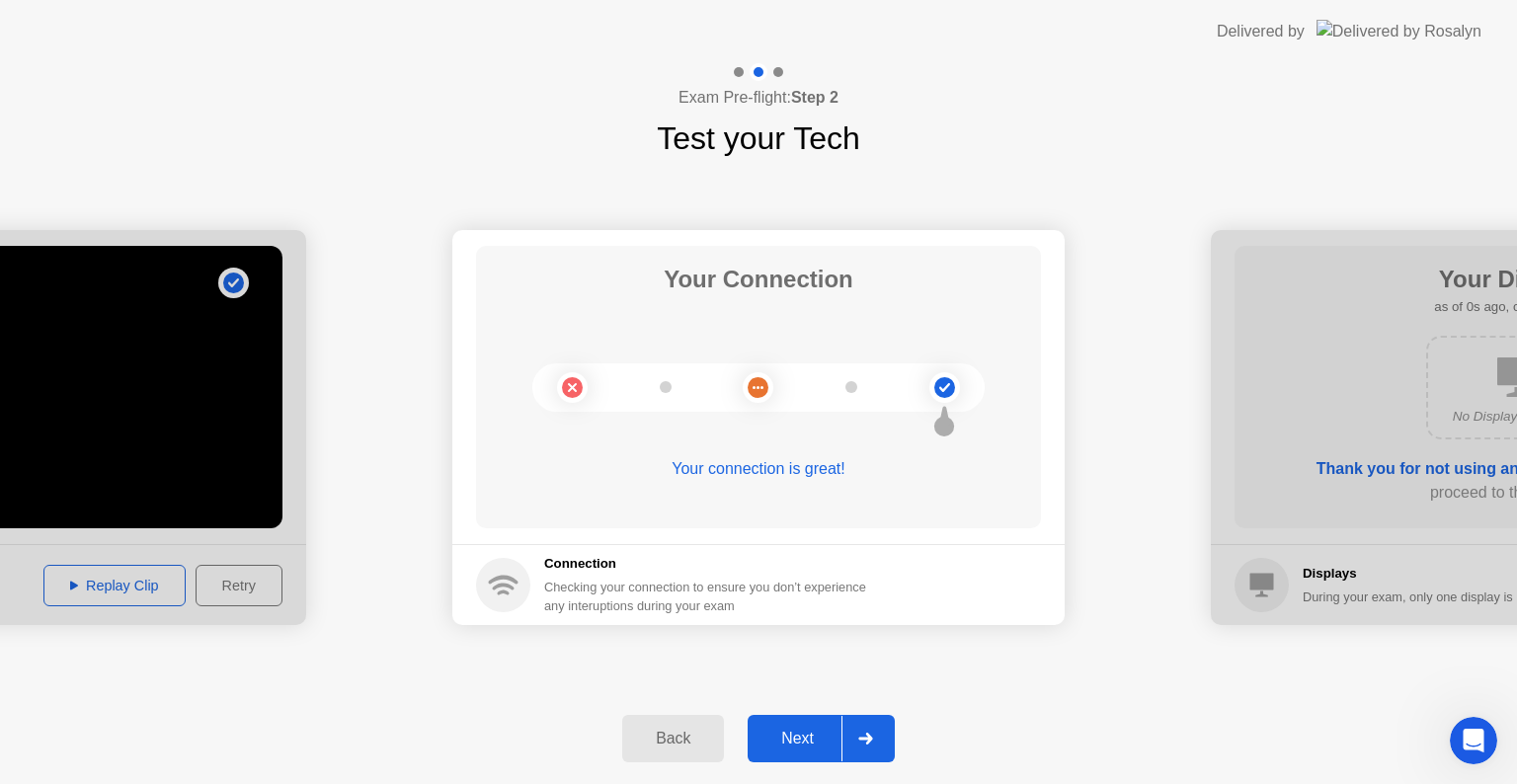 click on "Back" 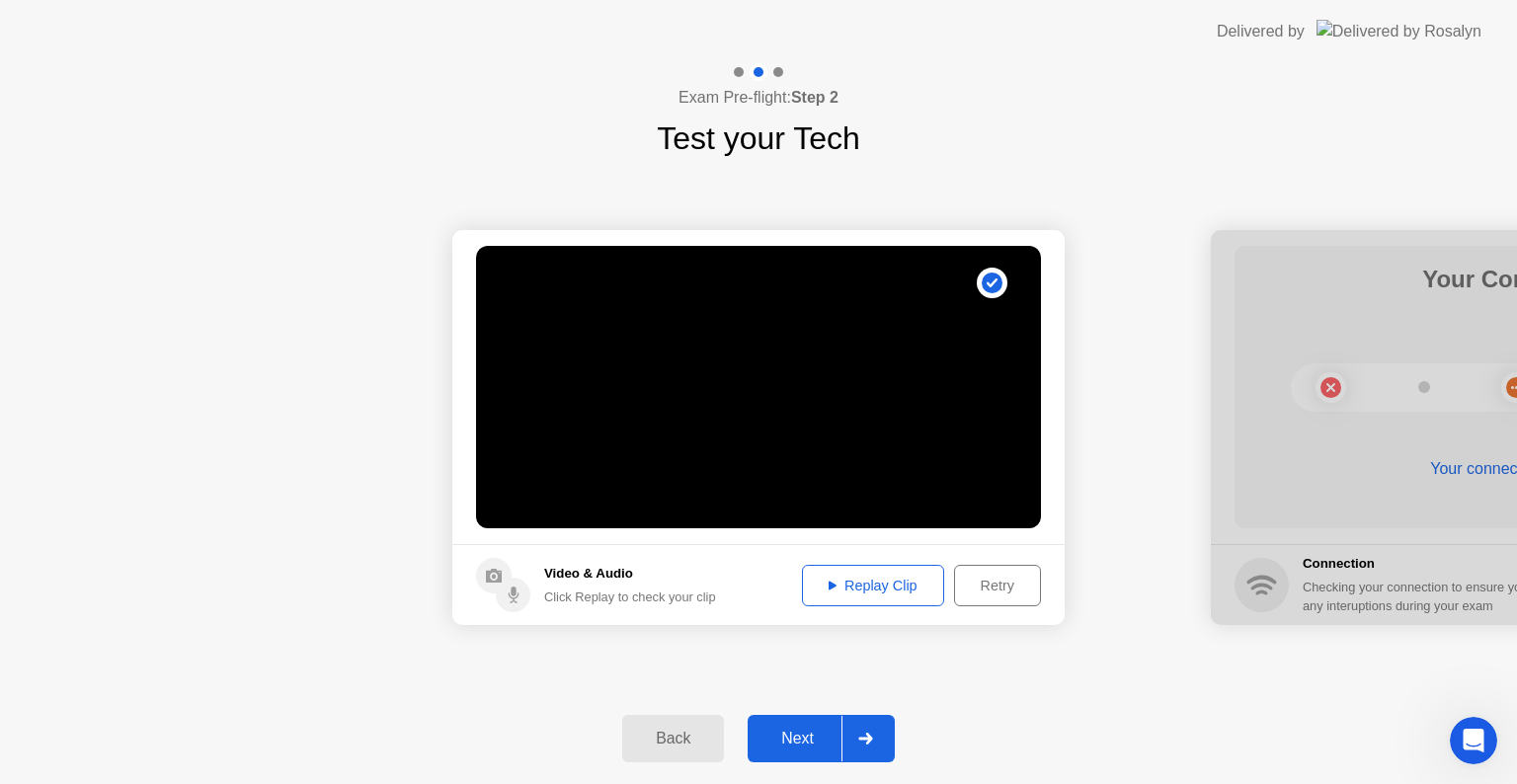click on "Retry" 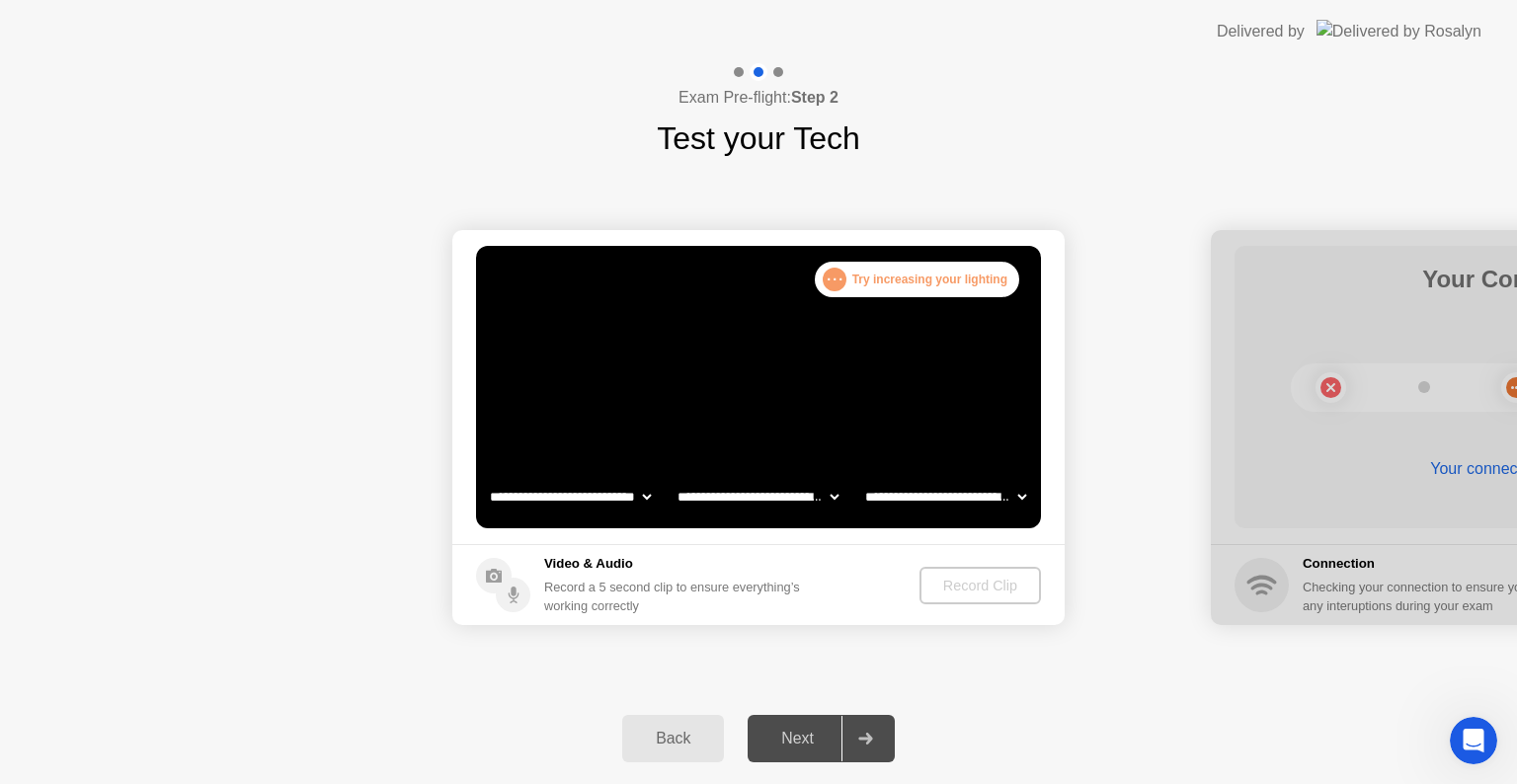 click on "Record Clip" 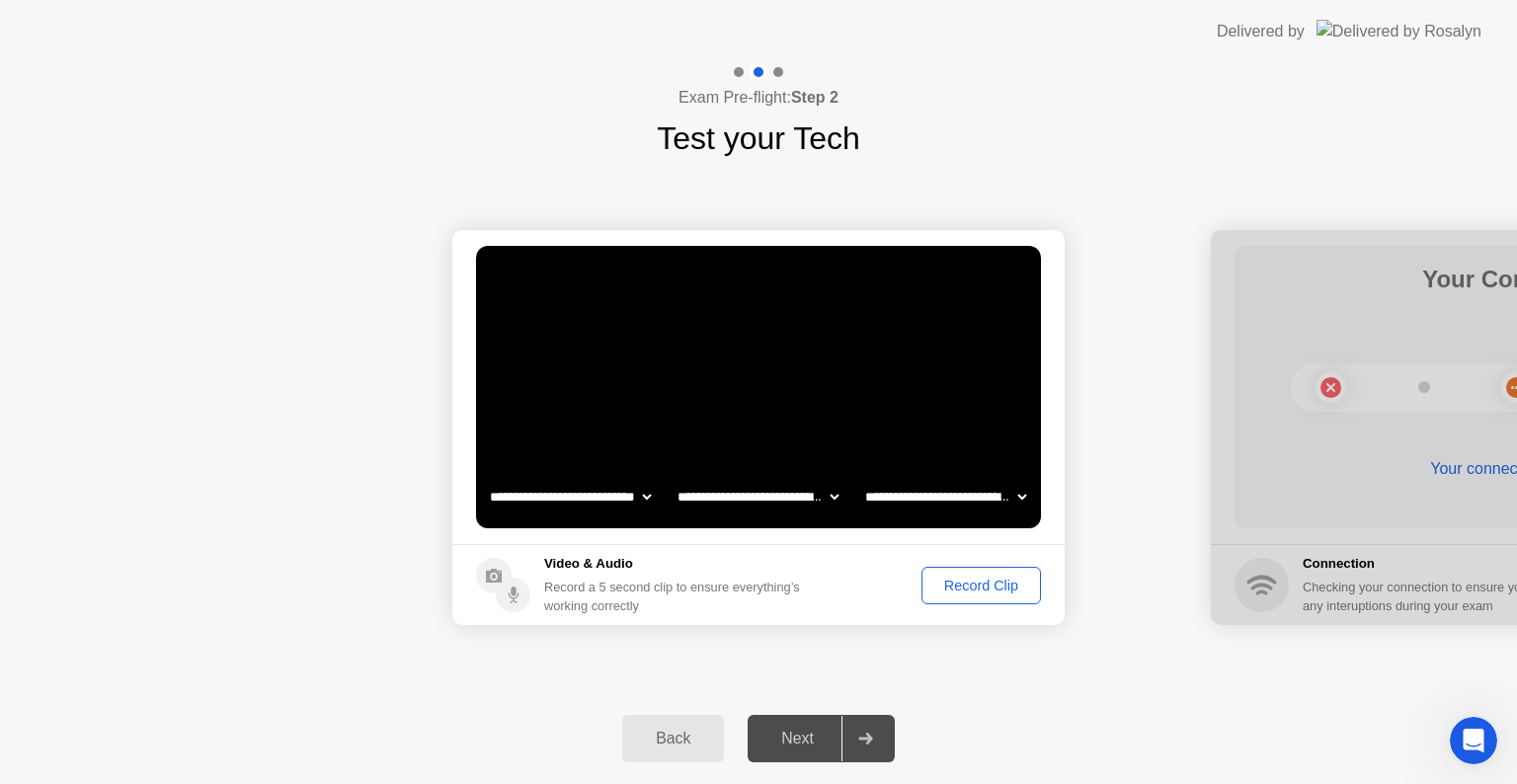 click on "Record Clip" 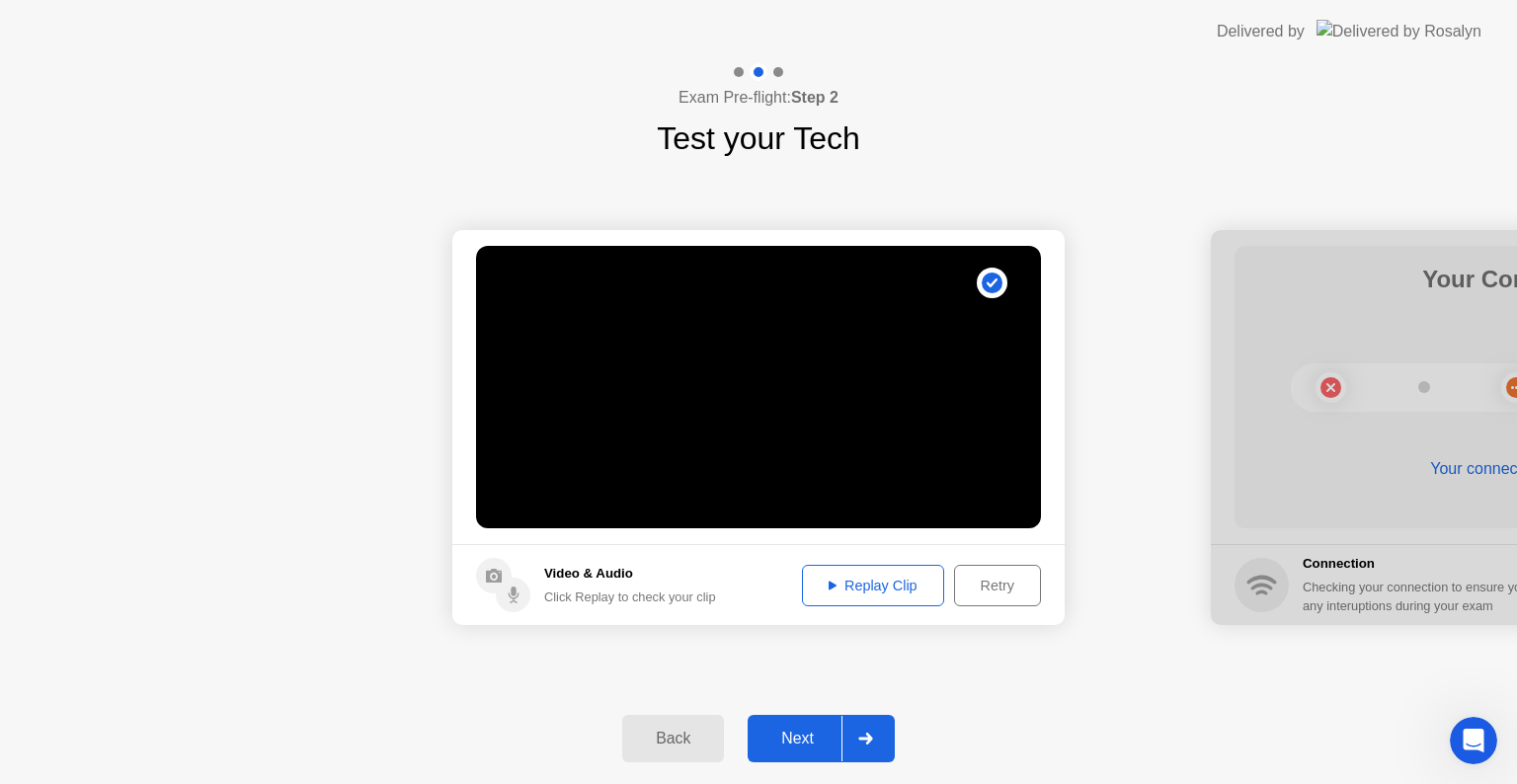 click on "Replay Clip" 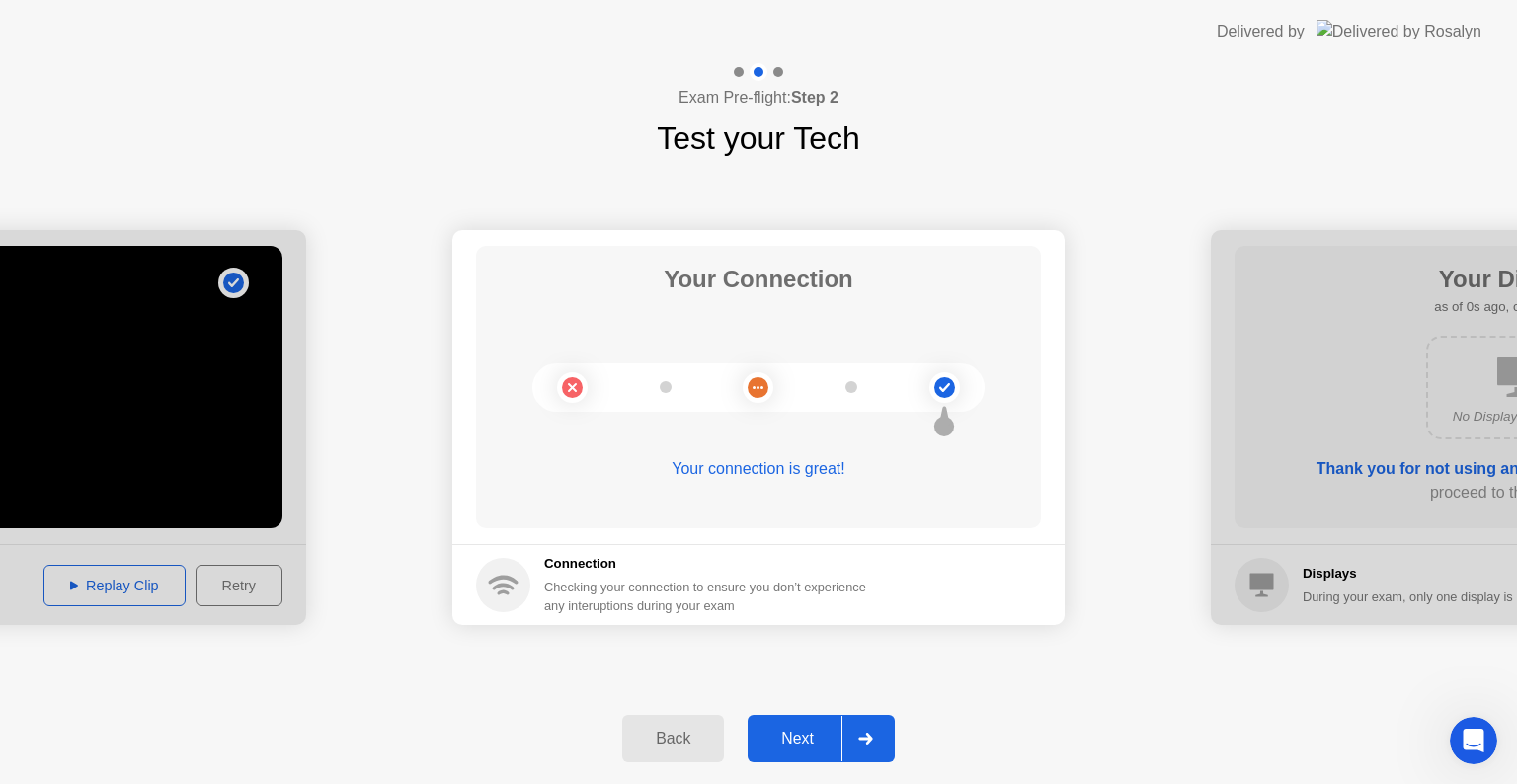 click on "Checking your connection to ensure you don’t experience any interuptions during your exam" 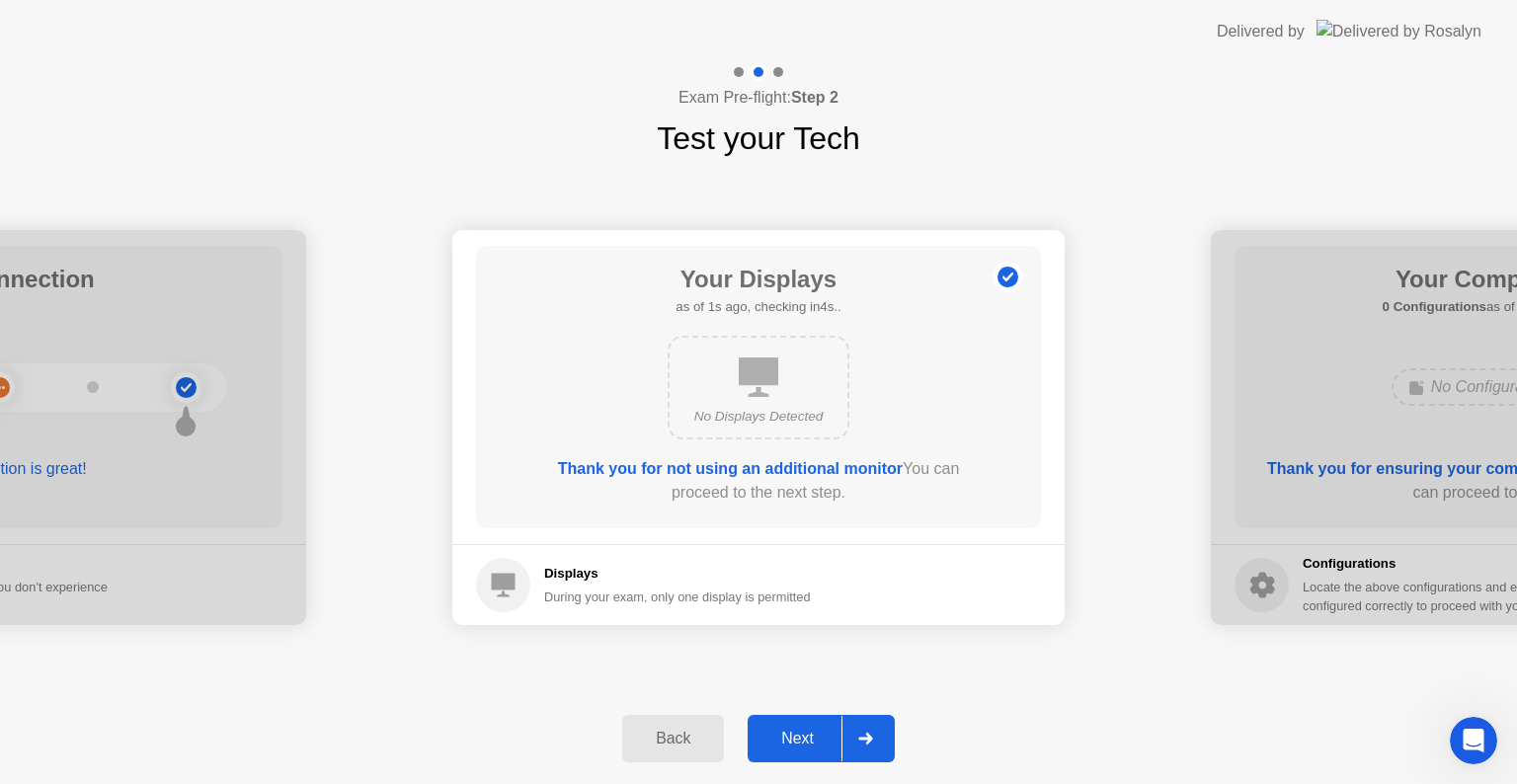 click on "Next" 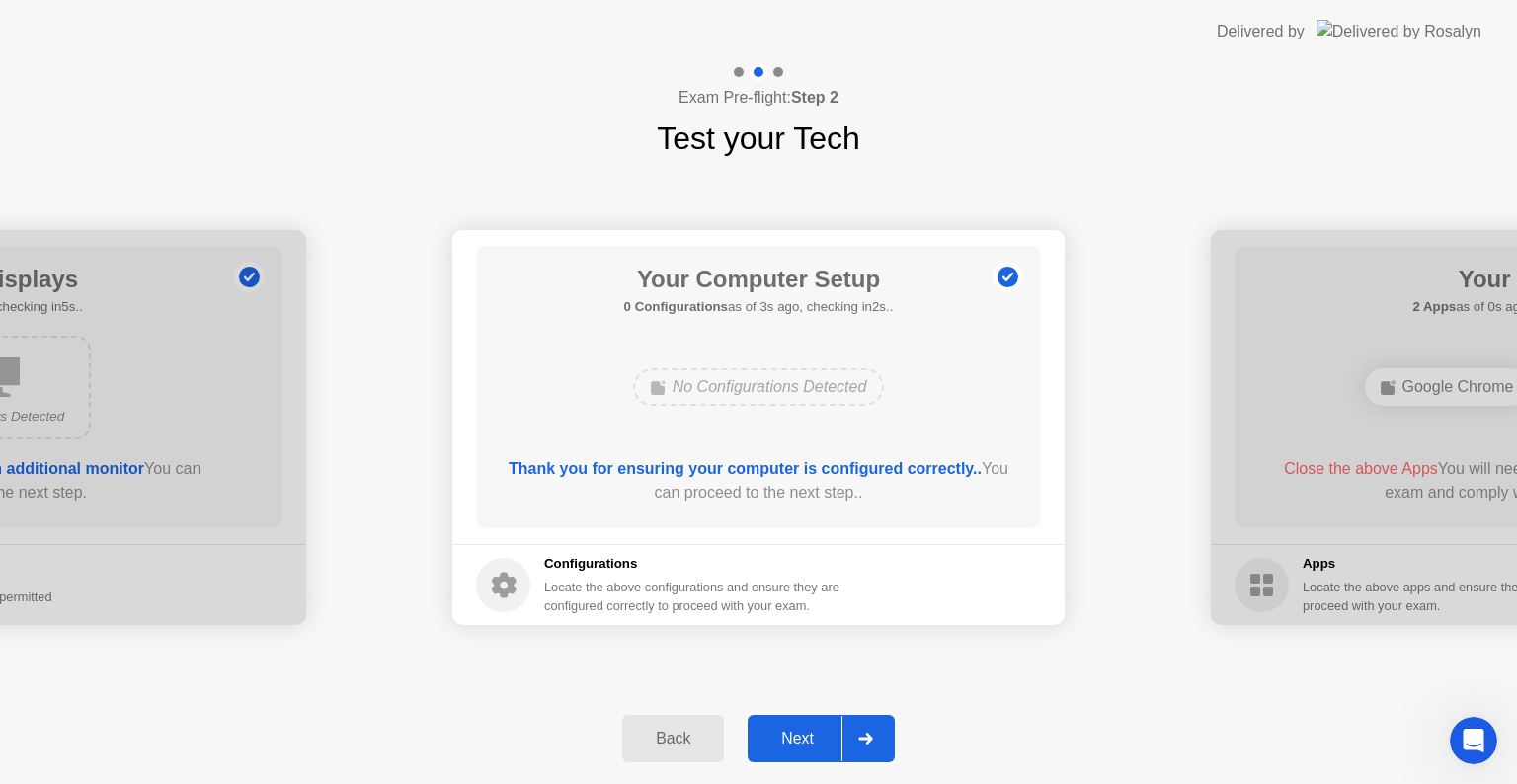 click on "Next" 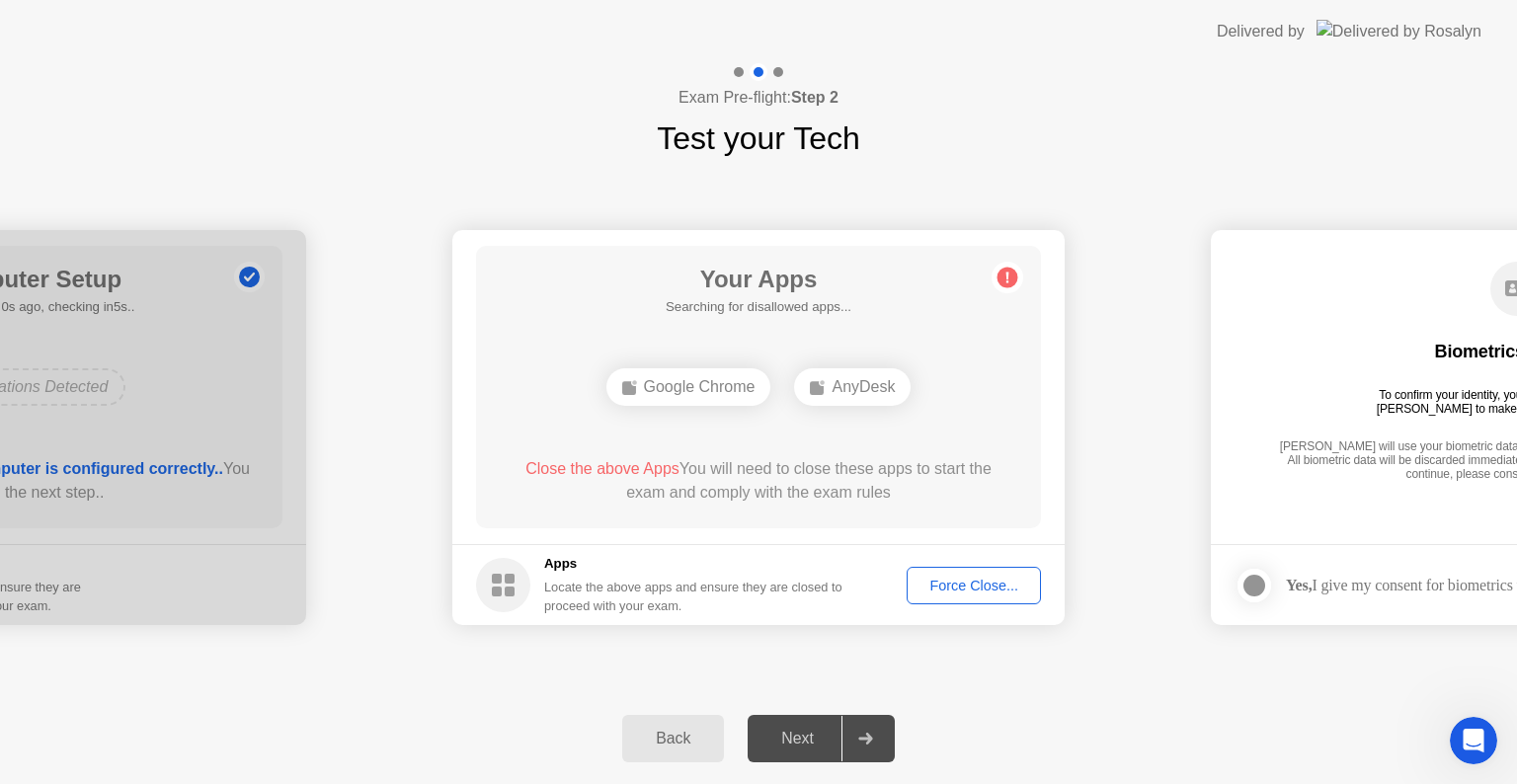 click on "Next" 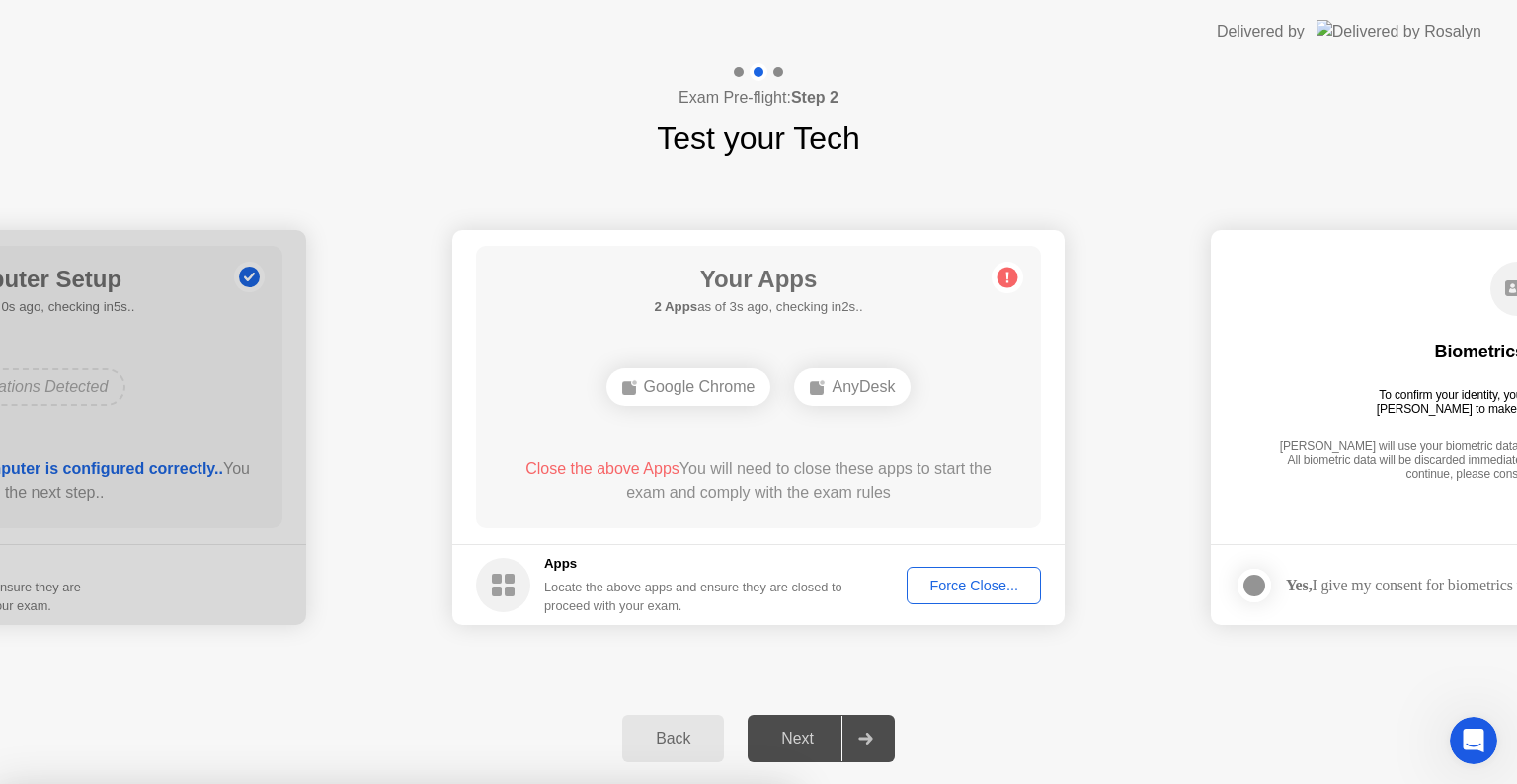 click on "Close App" at bounding box center (395, 1136) 